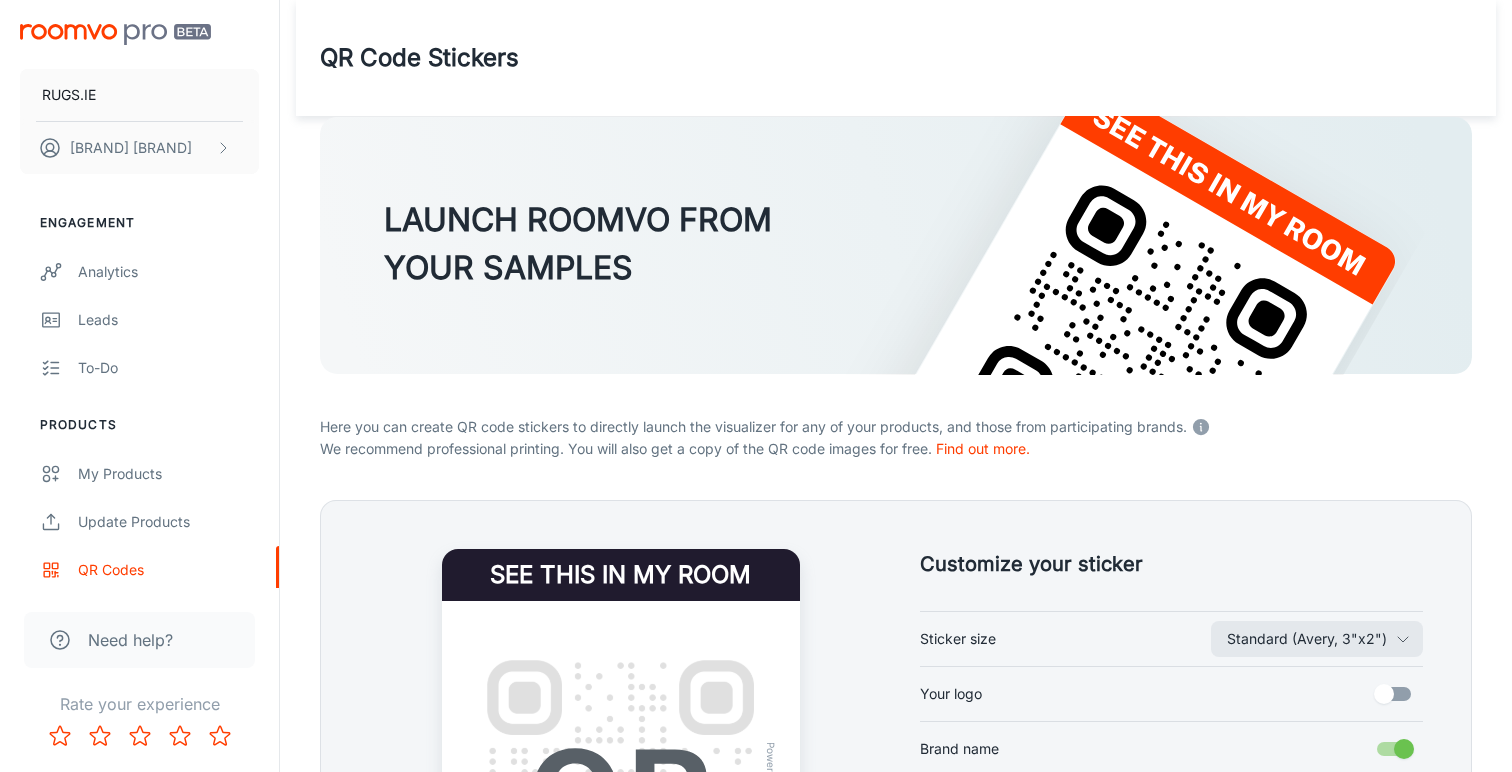 scroll, scrollTop: 390, scrollLeft: 0, axis: vertical 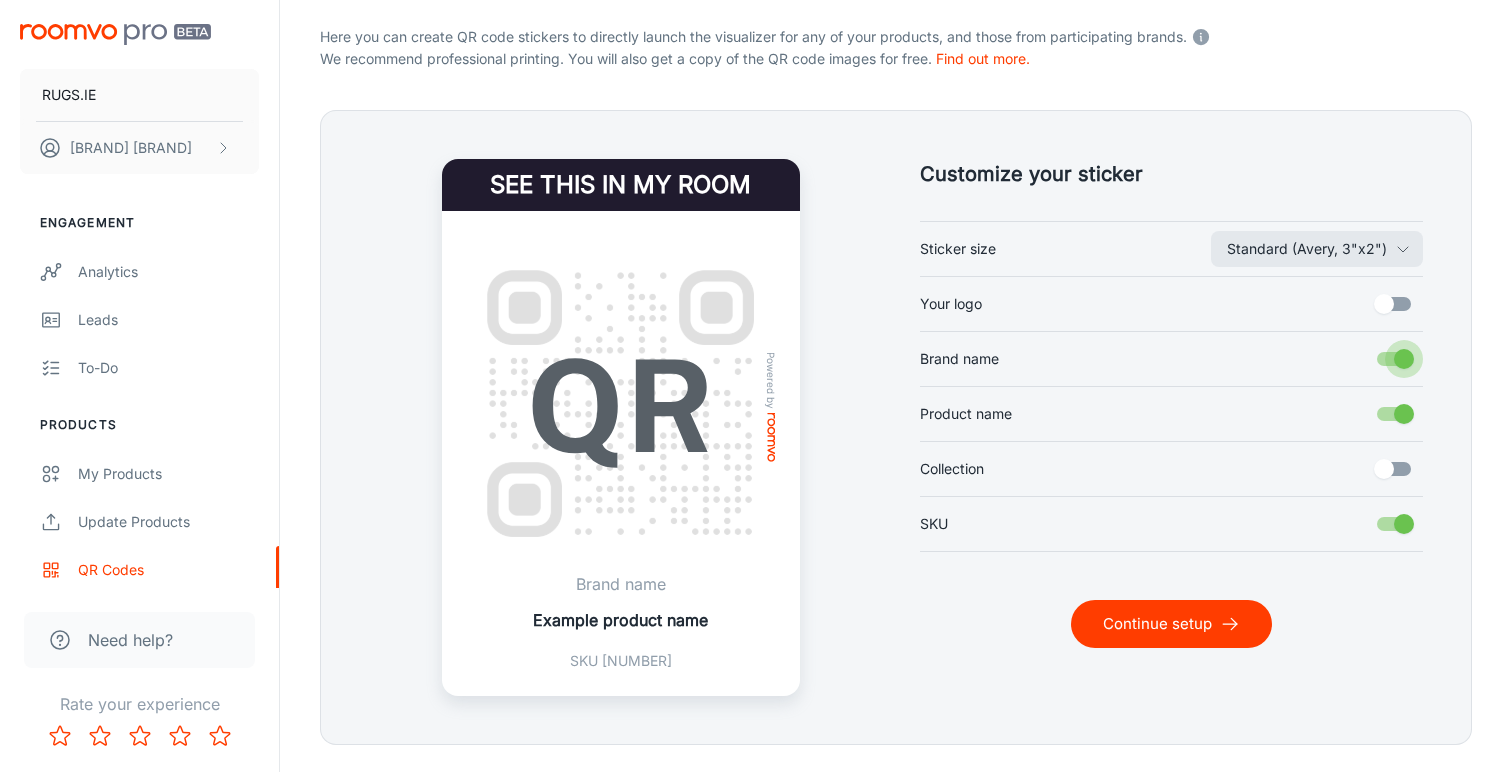 click on "Brand name" at bounding box center (1404, 359) 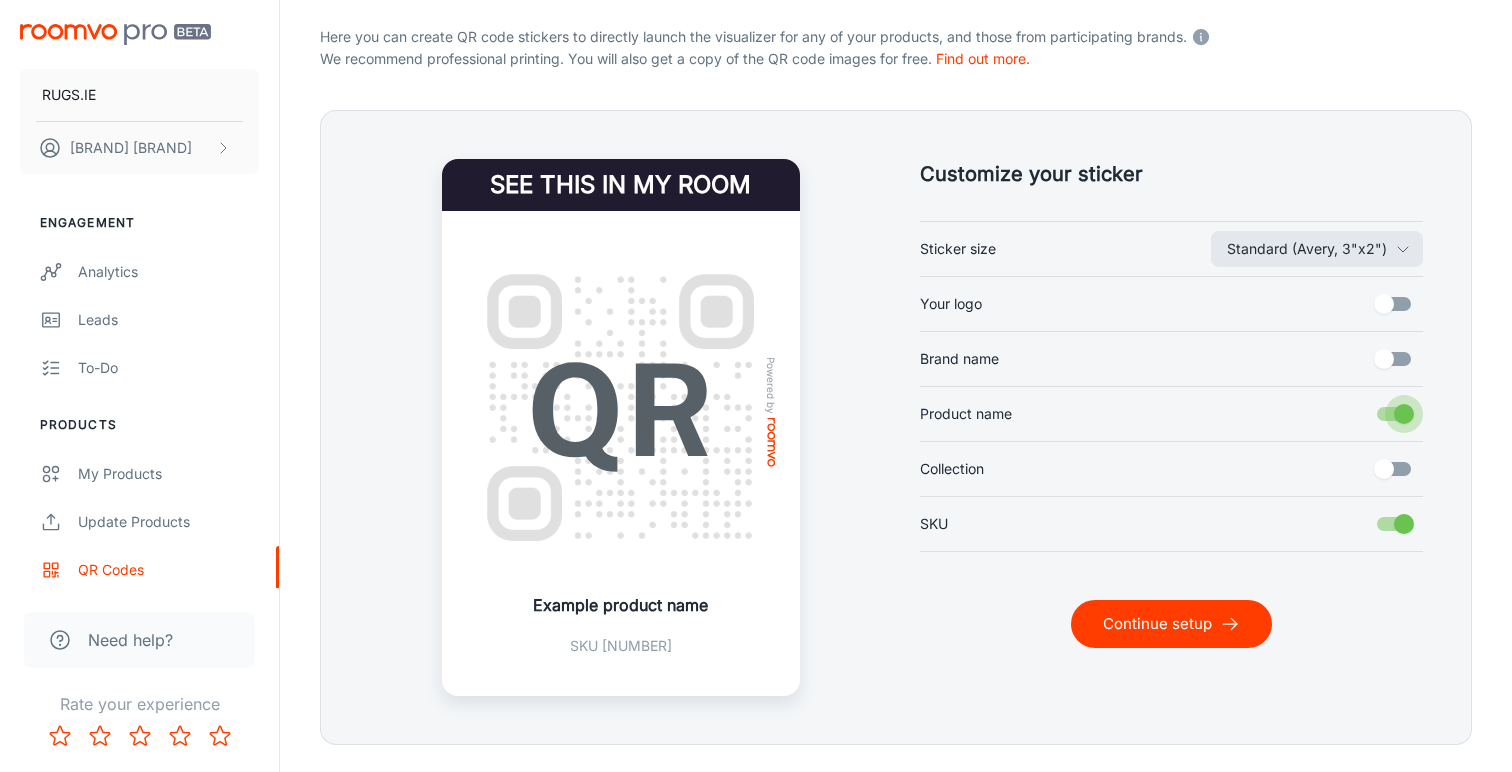 click on "Product name" at bounding box center [1404, 414] 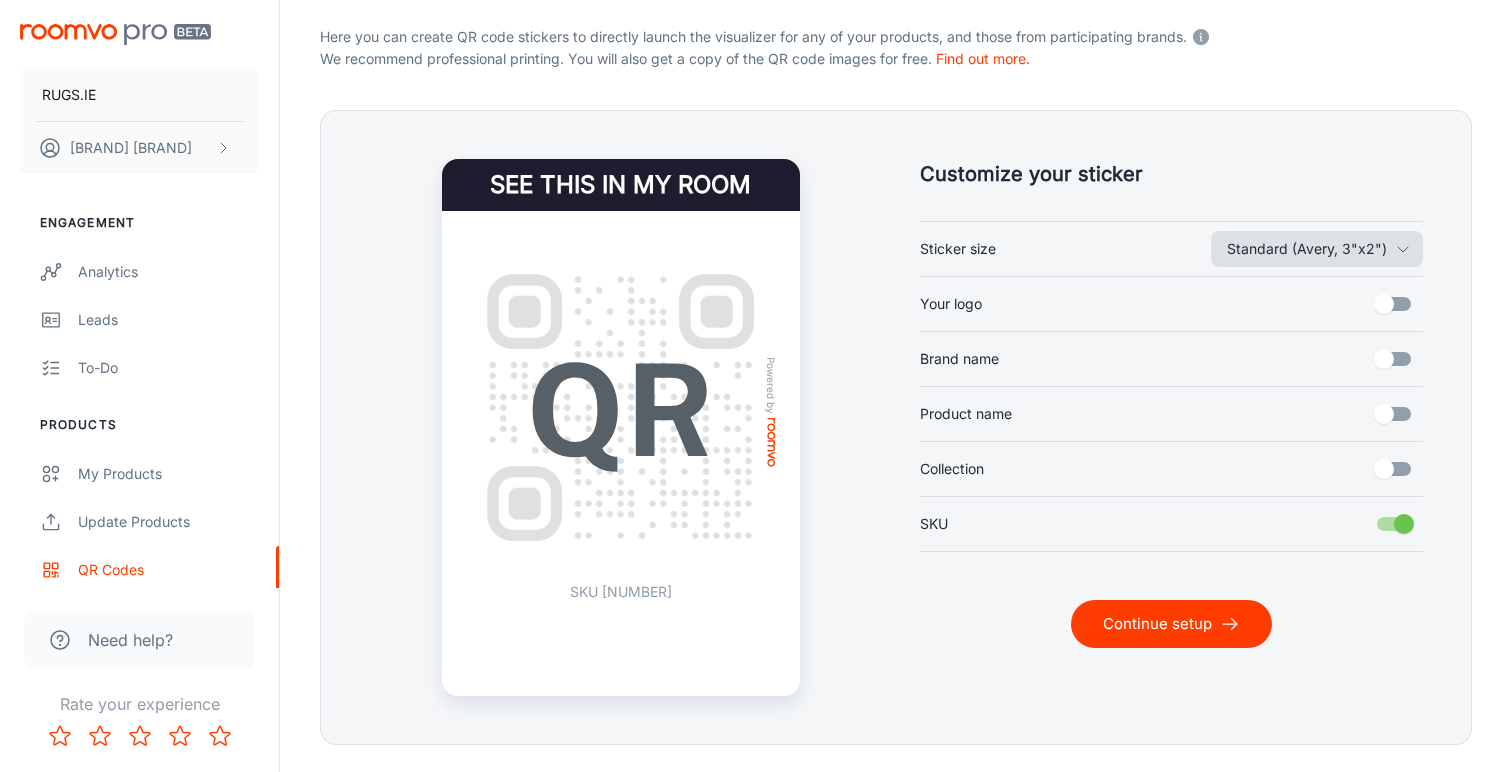 click on "Standard (Avery, 3"x2")" at bounding box center (1317, 249) 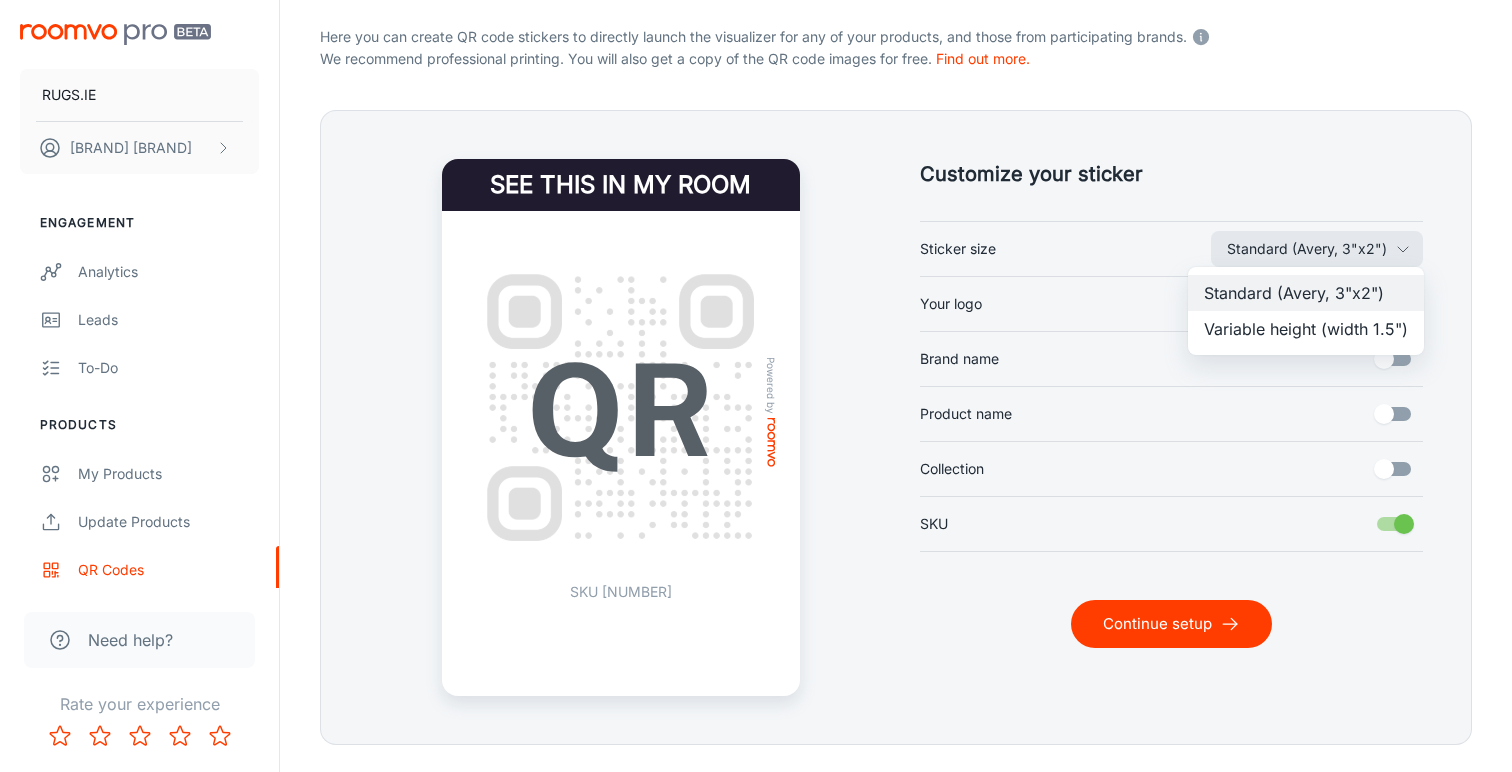 click on "Variable height (width 1.5")" at bounding box center [1306, 329] 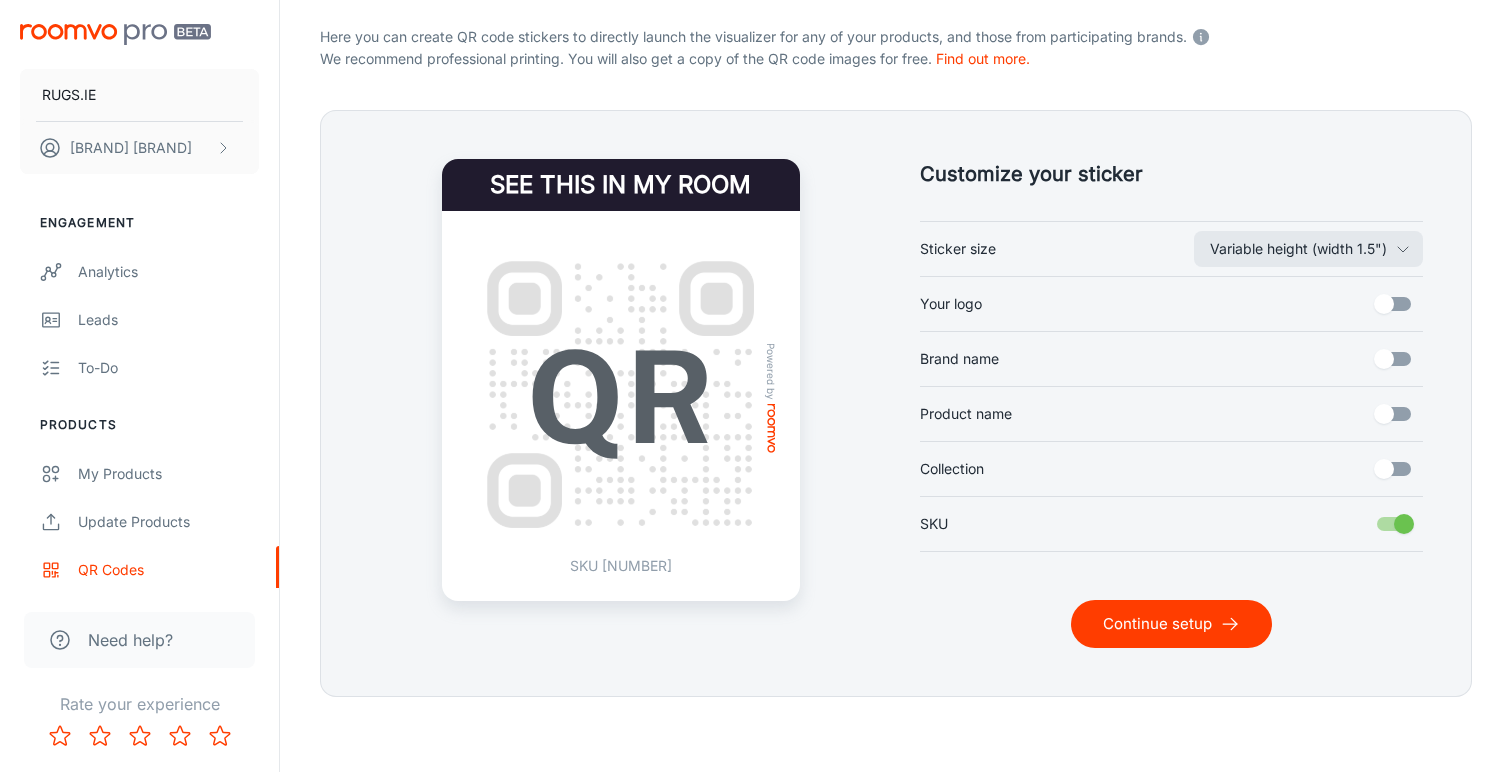 click on "Continue setup" at bounding box center (1171, 624) 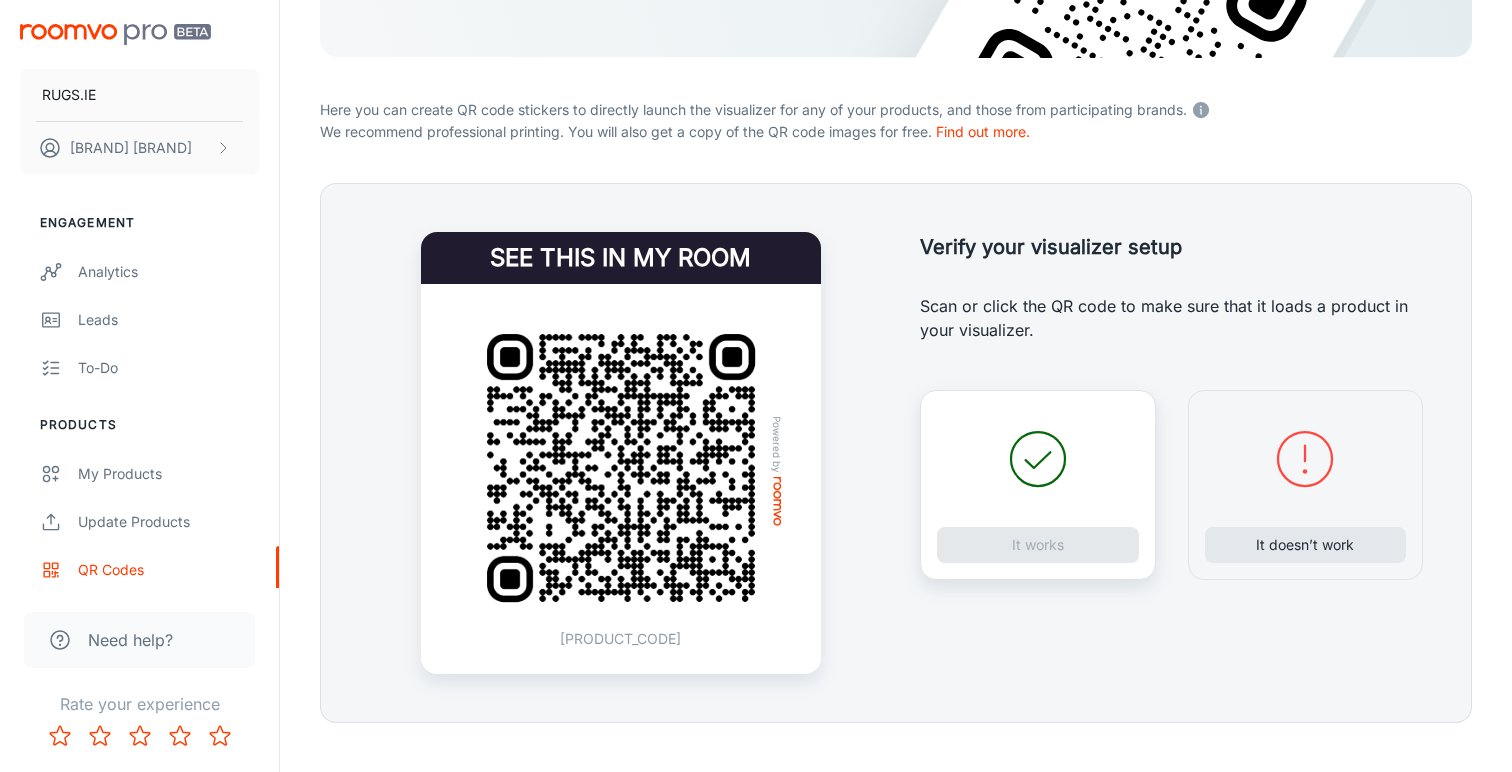 scroll, scrollTop: 339, scrollLeft: 0, axis: vertical 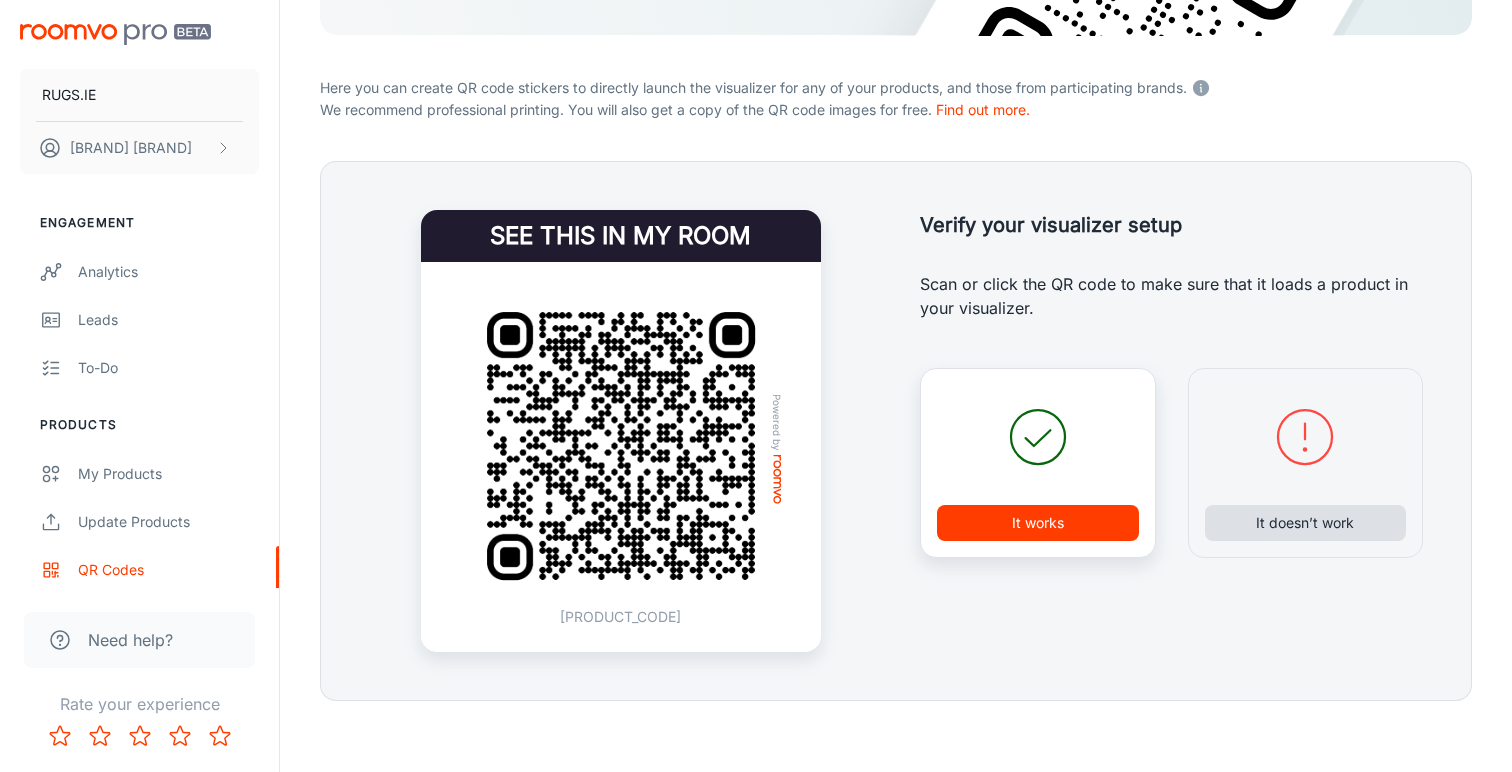 click on "It doesn’t work" at bounding box center [1306, 523] 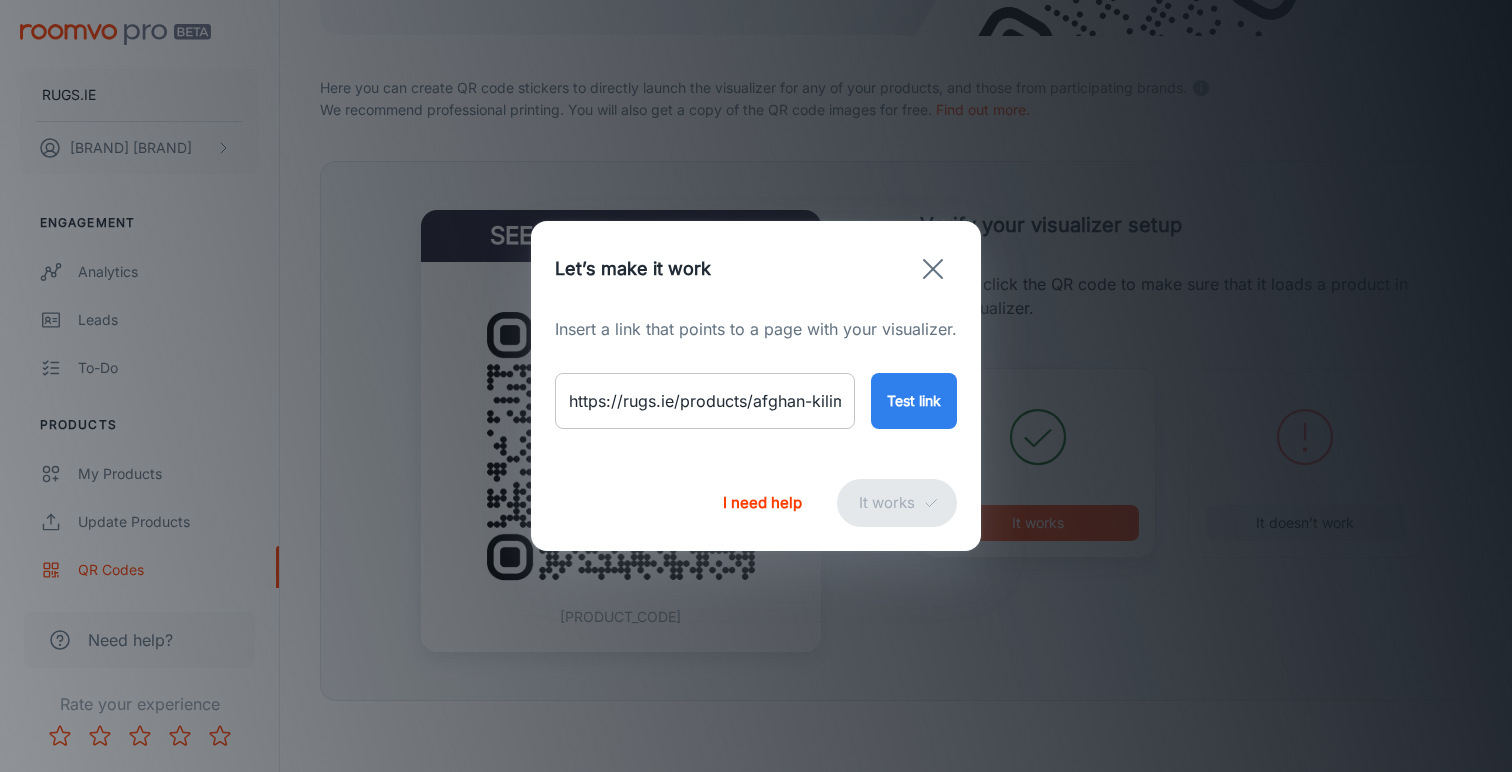 click on "https://rugs.ie/products/afghan-kilim-rug-1515328" at bounding box center [705, 401] 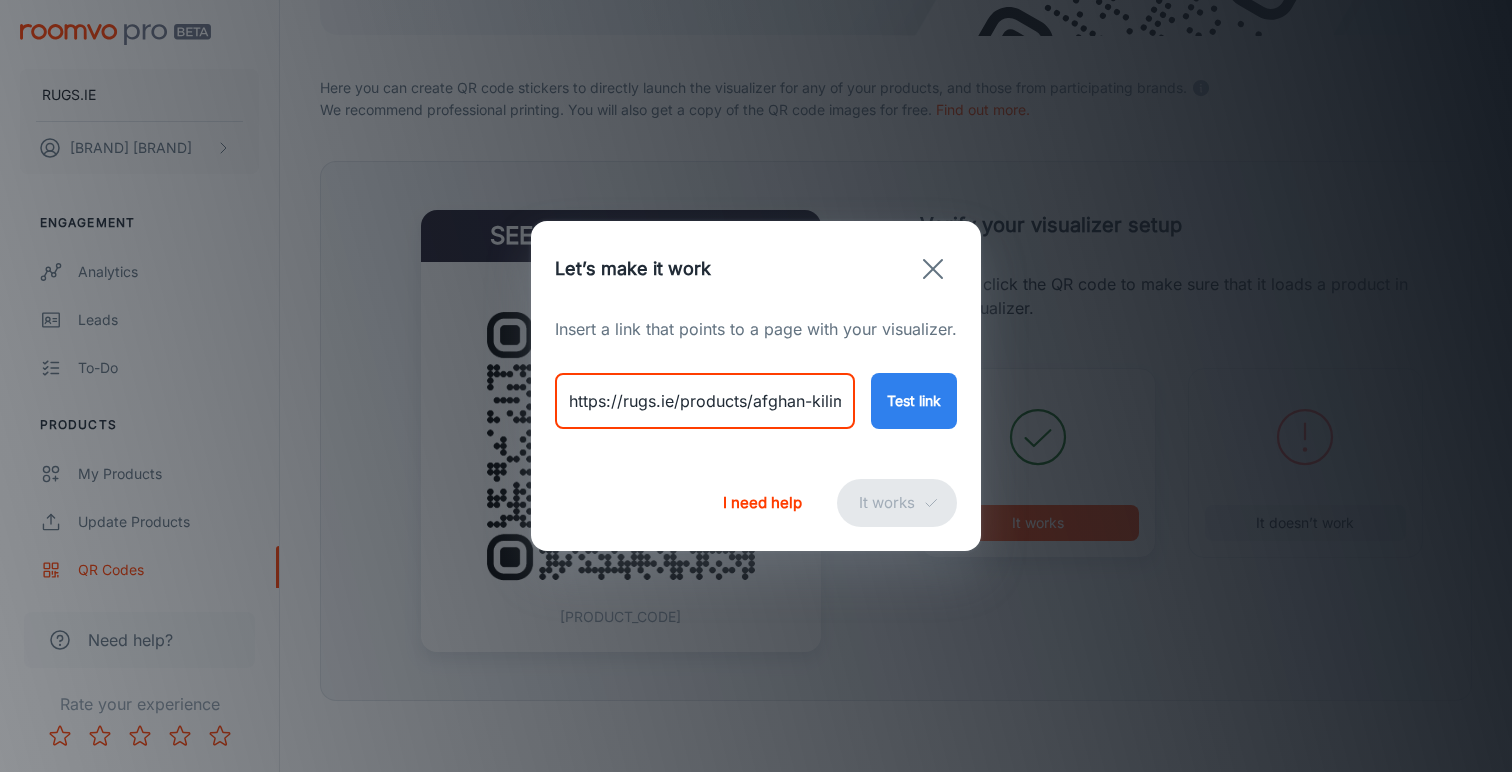 click on "https://rugs.ie/products/afghan-kilim-rug-1515328" at bounding box center [705, 401] 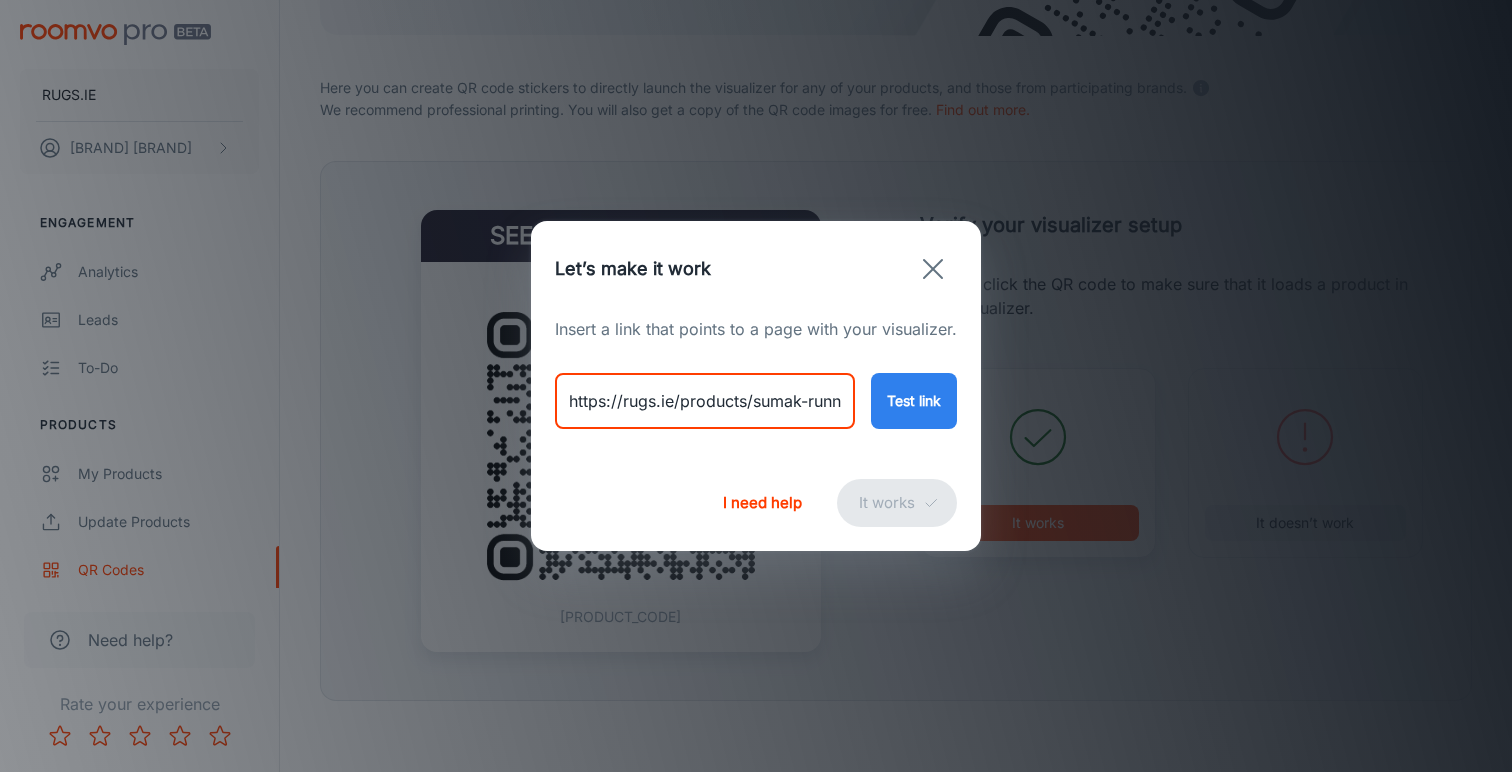 type on "https://rugs.ie/products/sumak-runner-50008906" 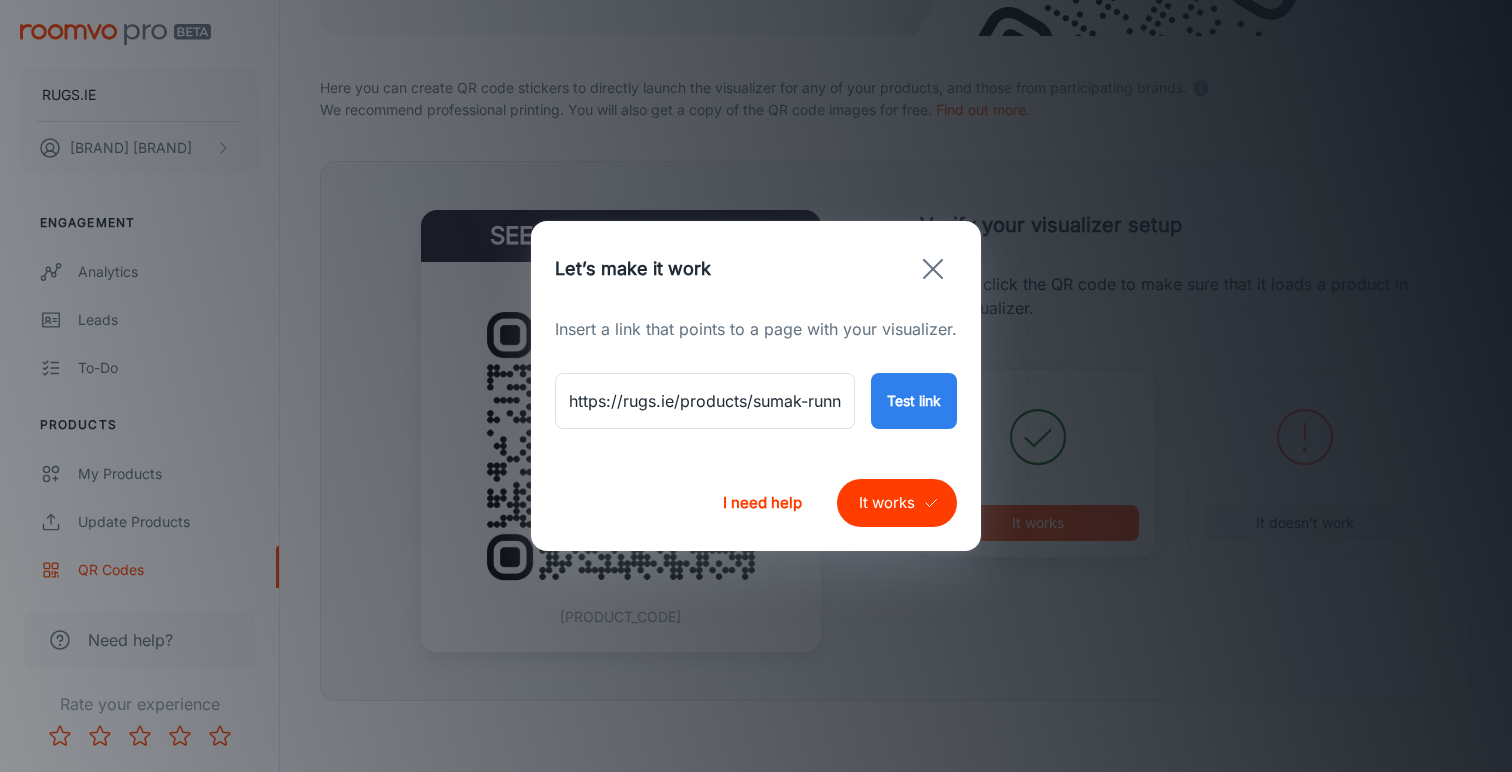 click on "It works" at bounding box center [897, 503] 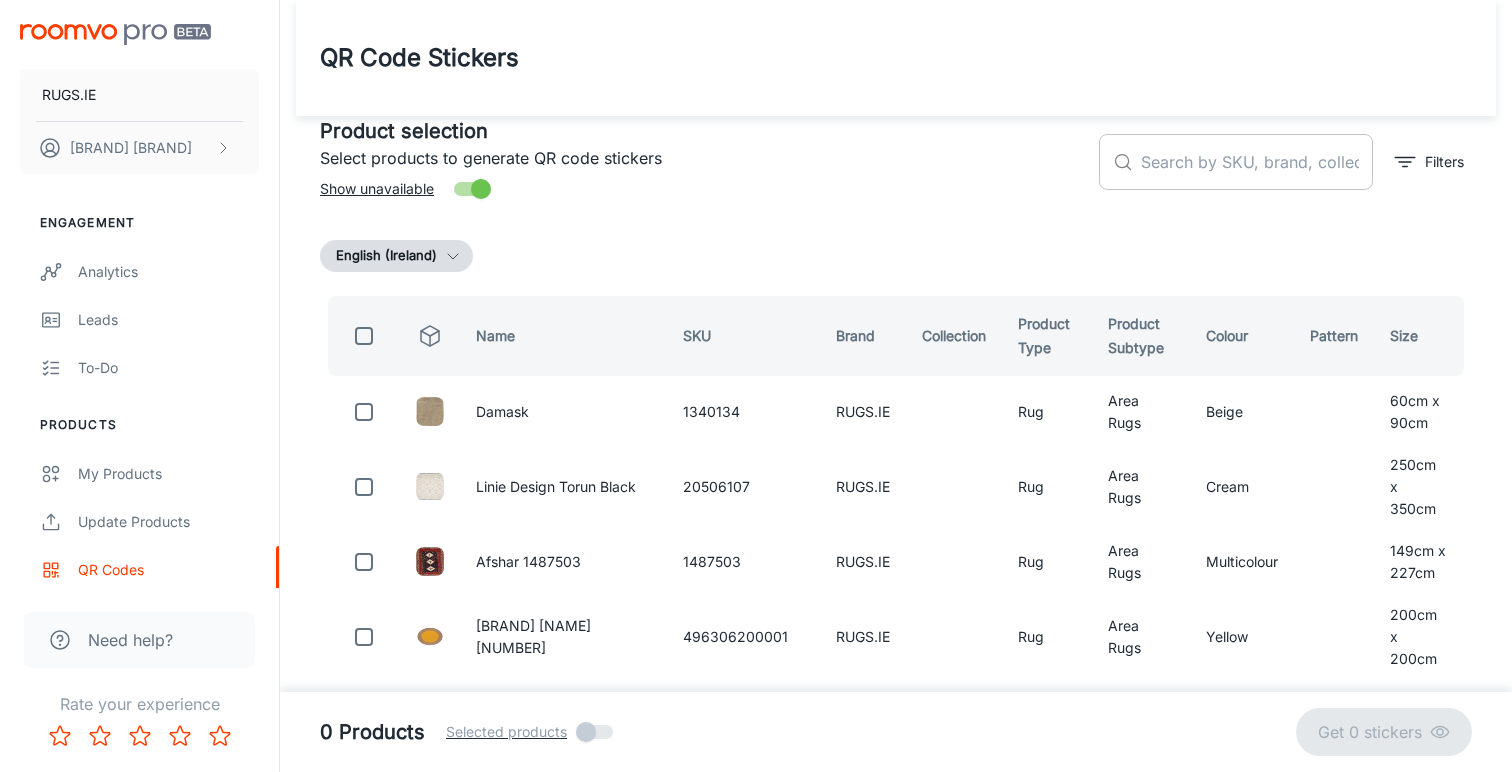 scroll, scrollTop: 0, scrollLeft: 0, axis: both 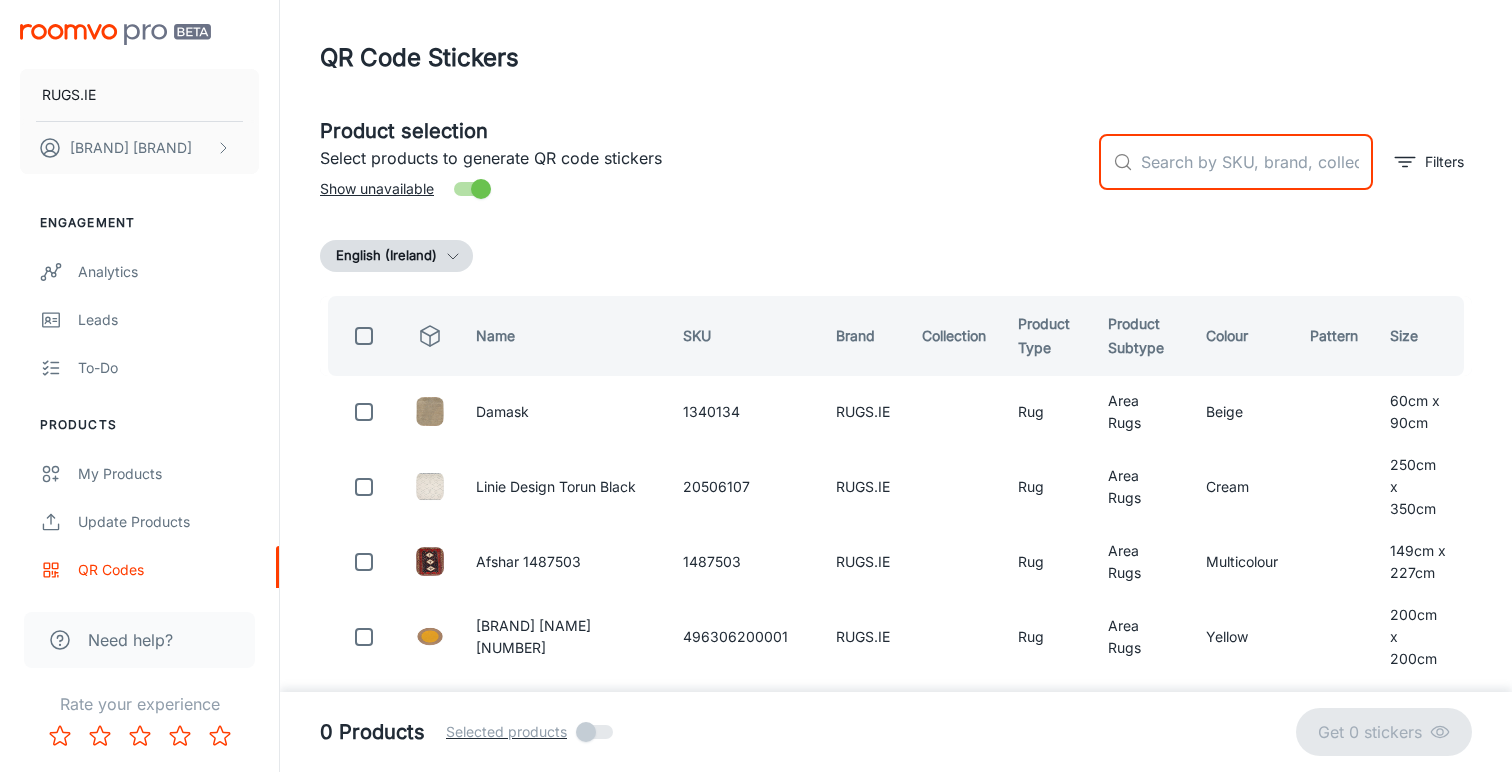 click at bounding box center [1257, 162] 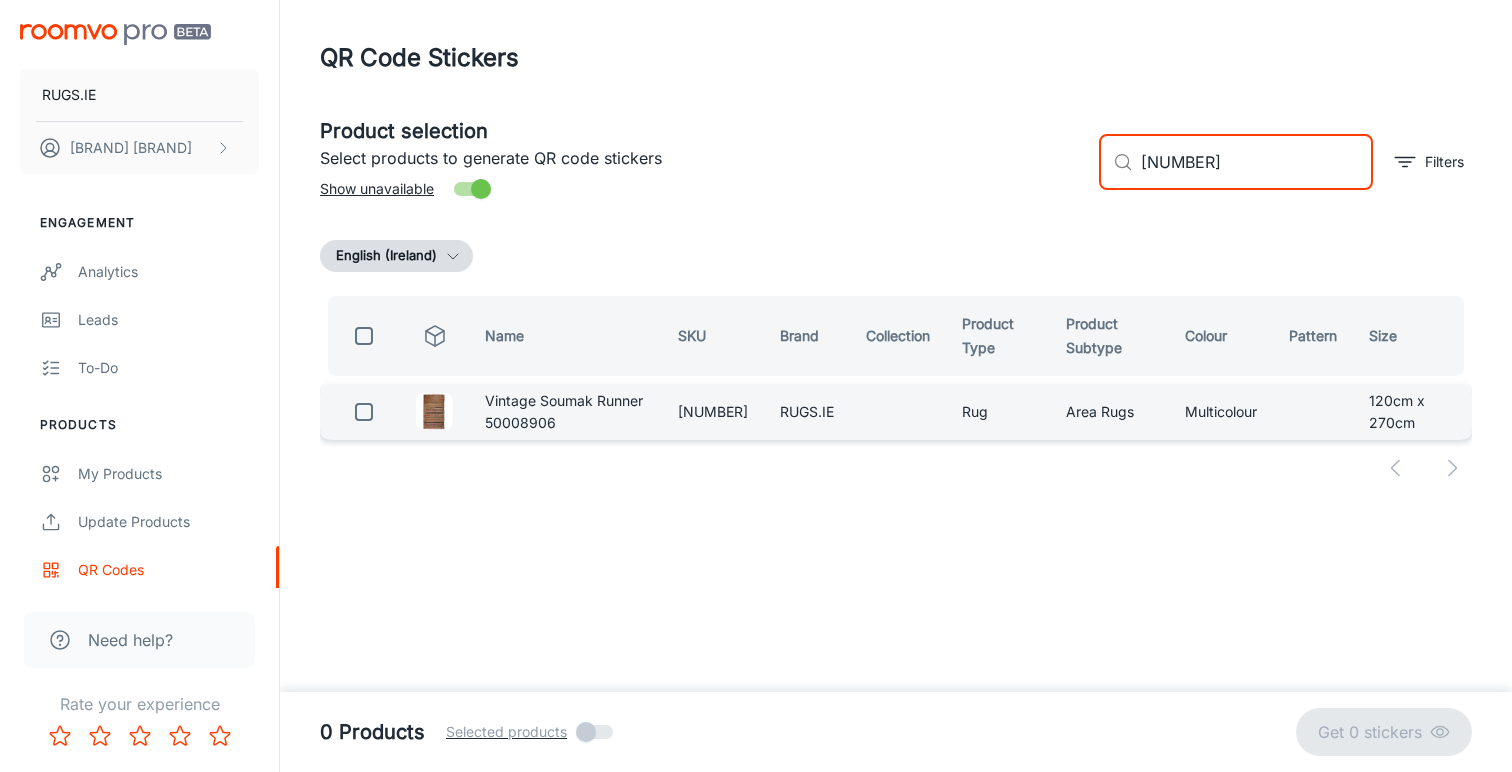 type on "[NUMBER]" 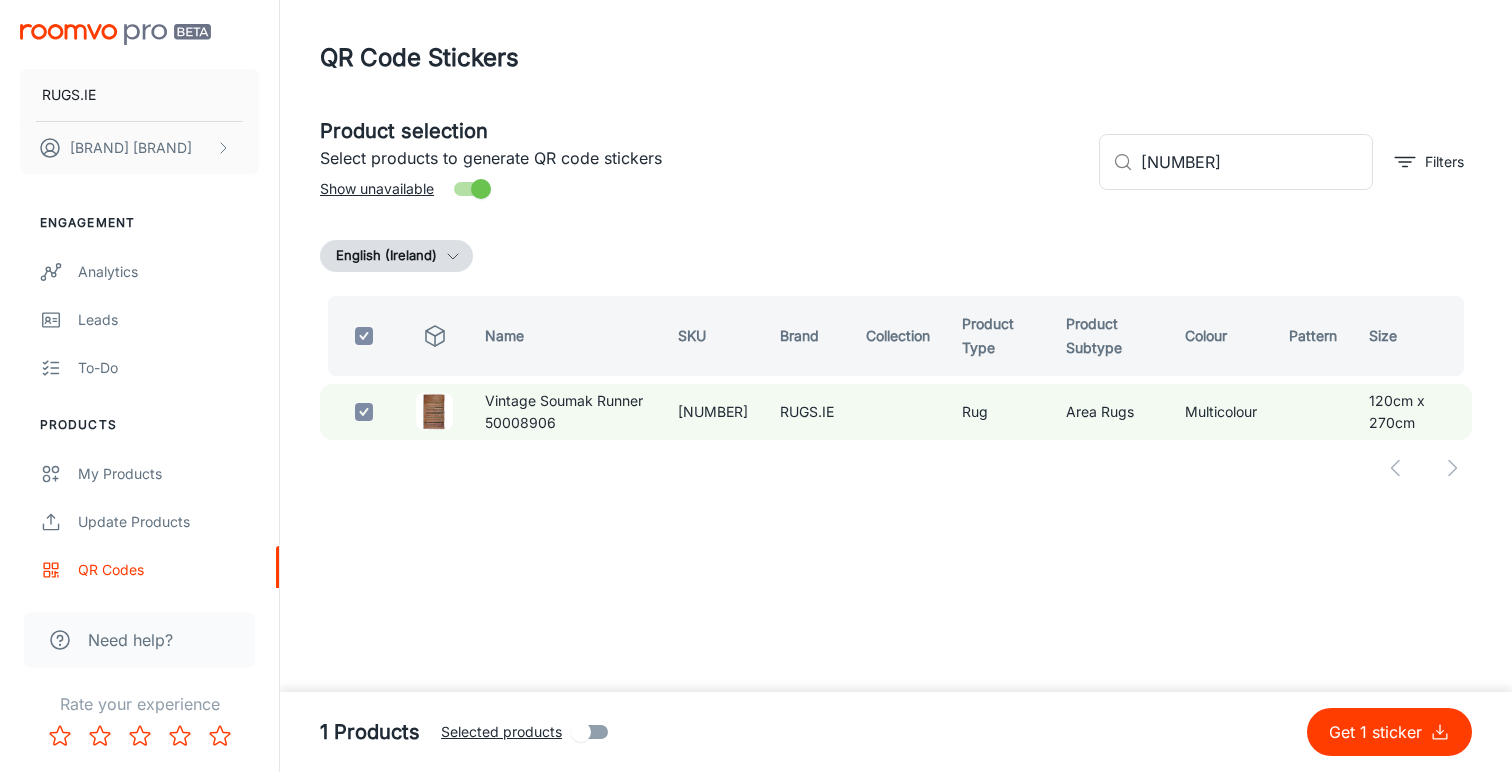 click on "Get 1 sticker" at bounding box center [1379, 732] 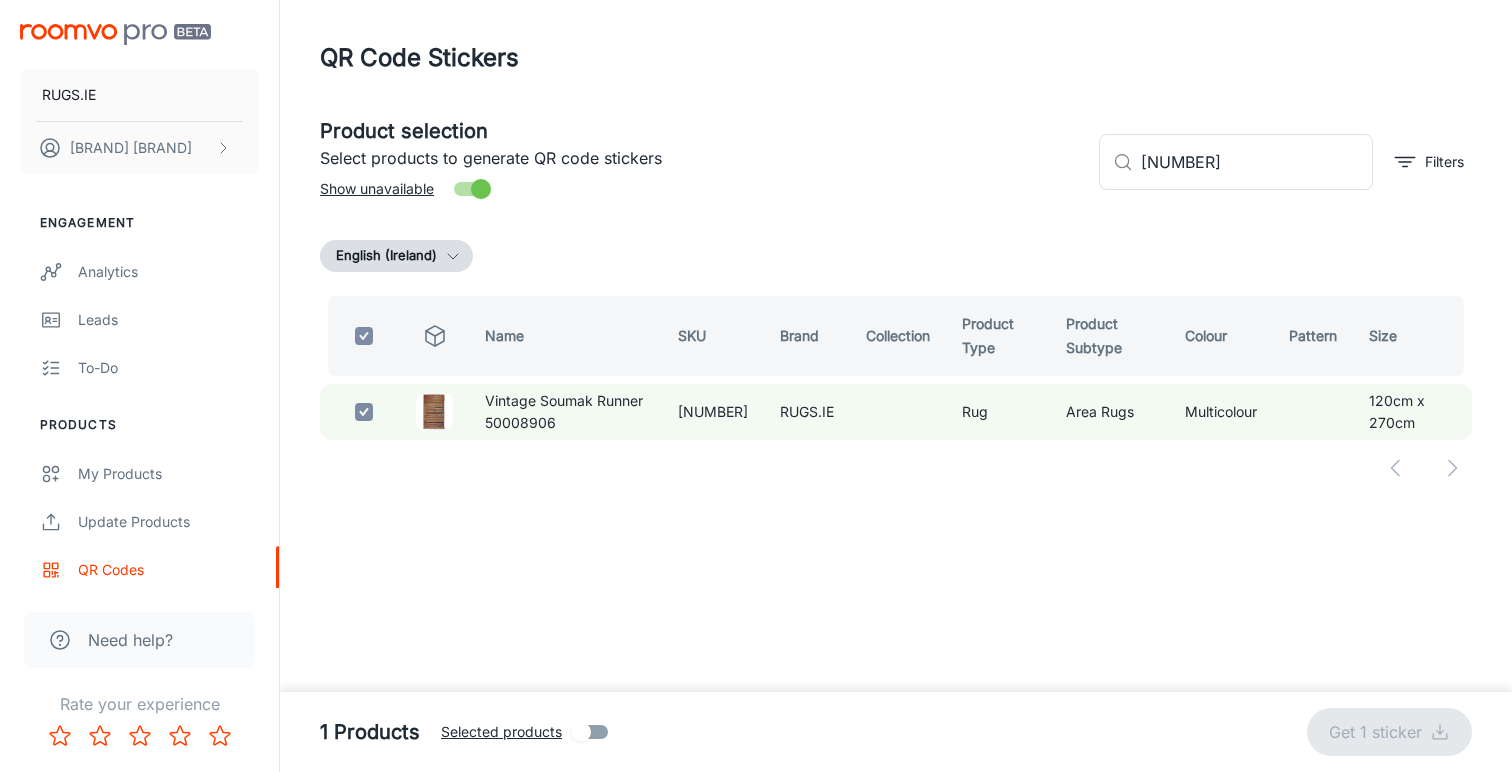 checkbox on "false" 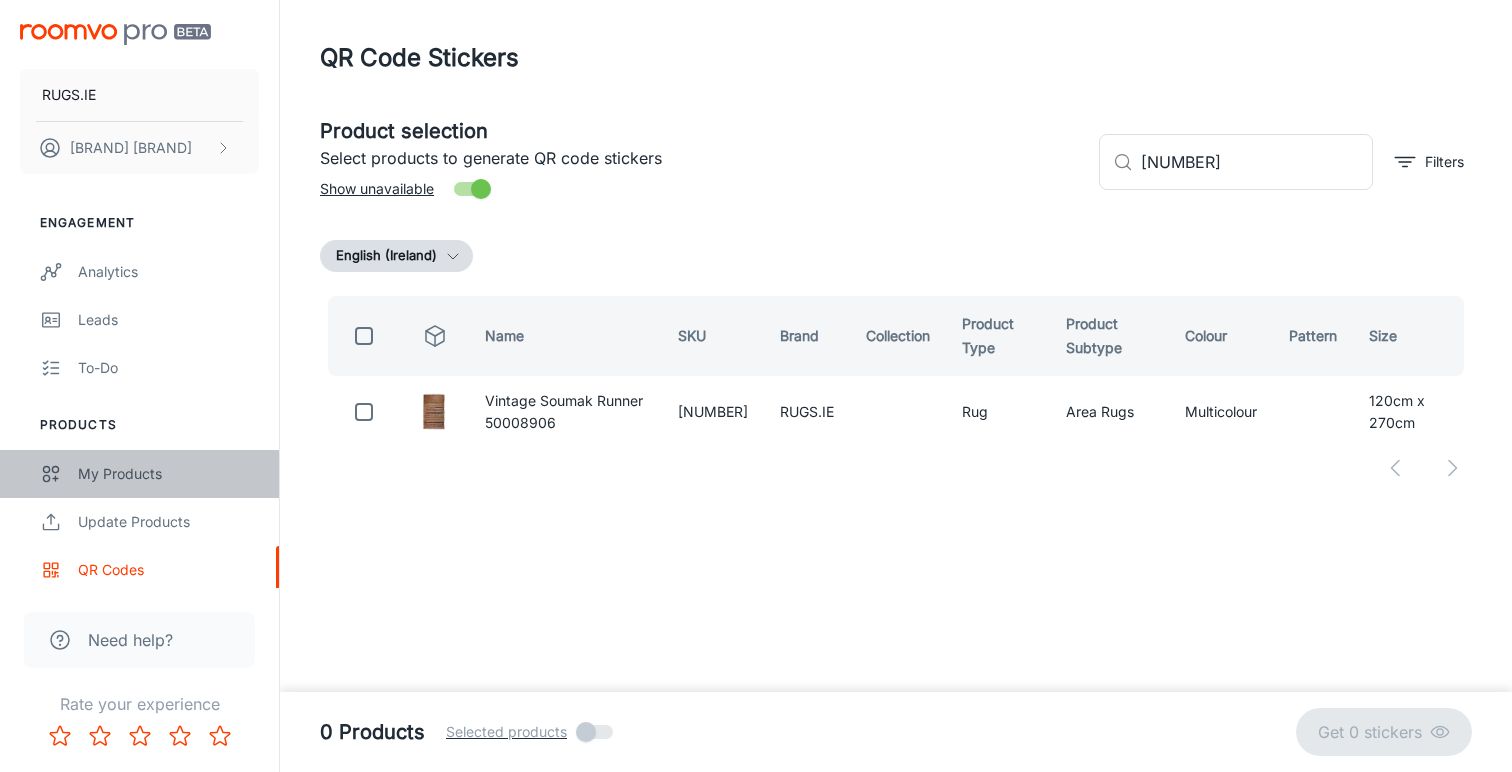 click on "My Products" at bounding box center (168, 474) 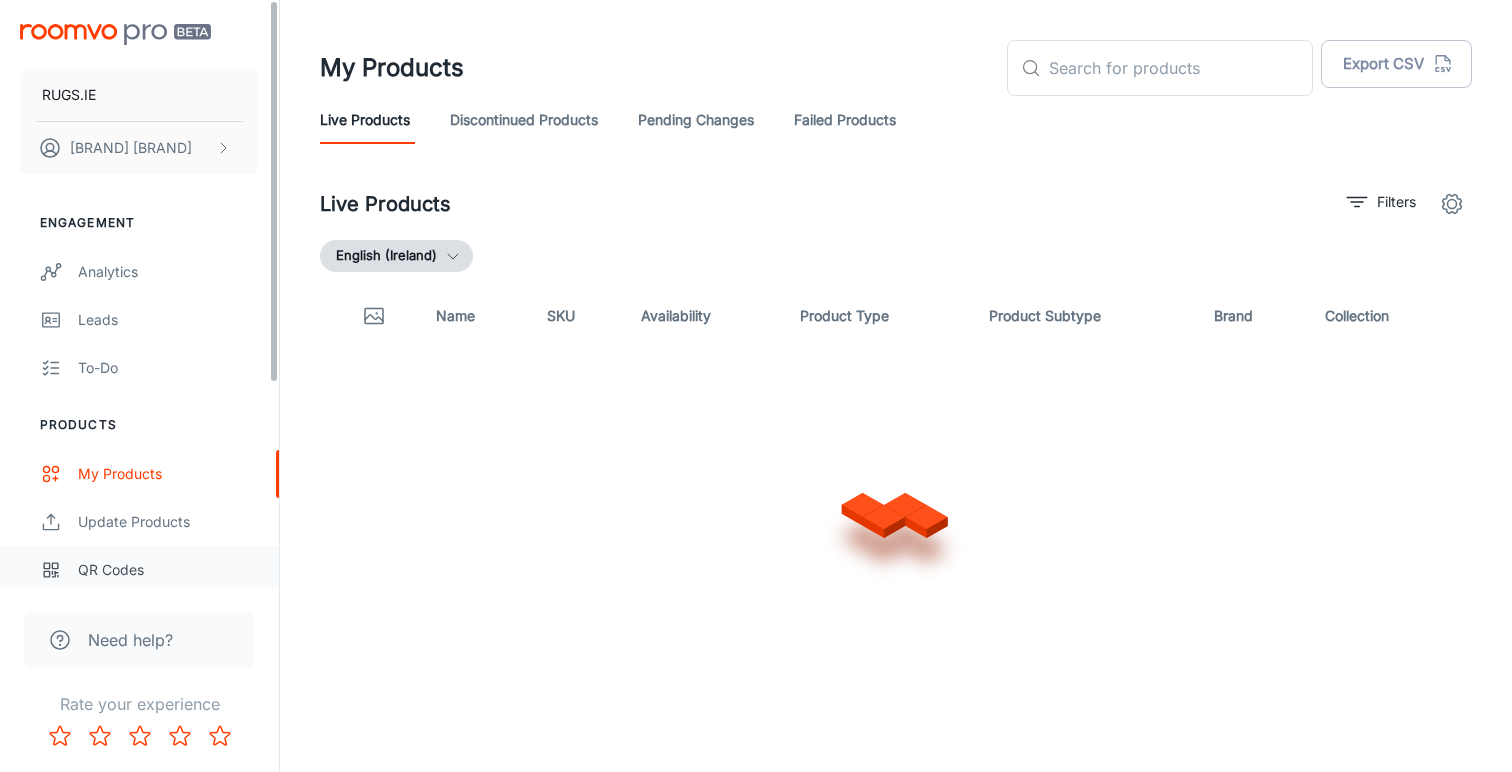 click on "QR Codes" at bounding box center [168, 570] 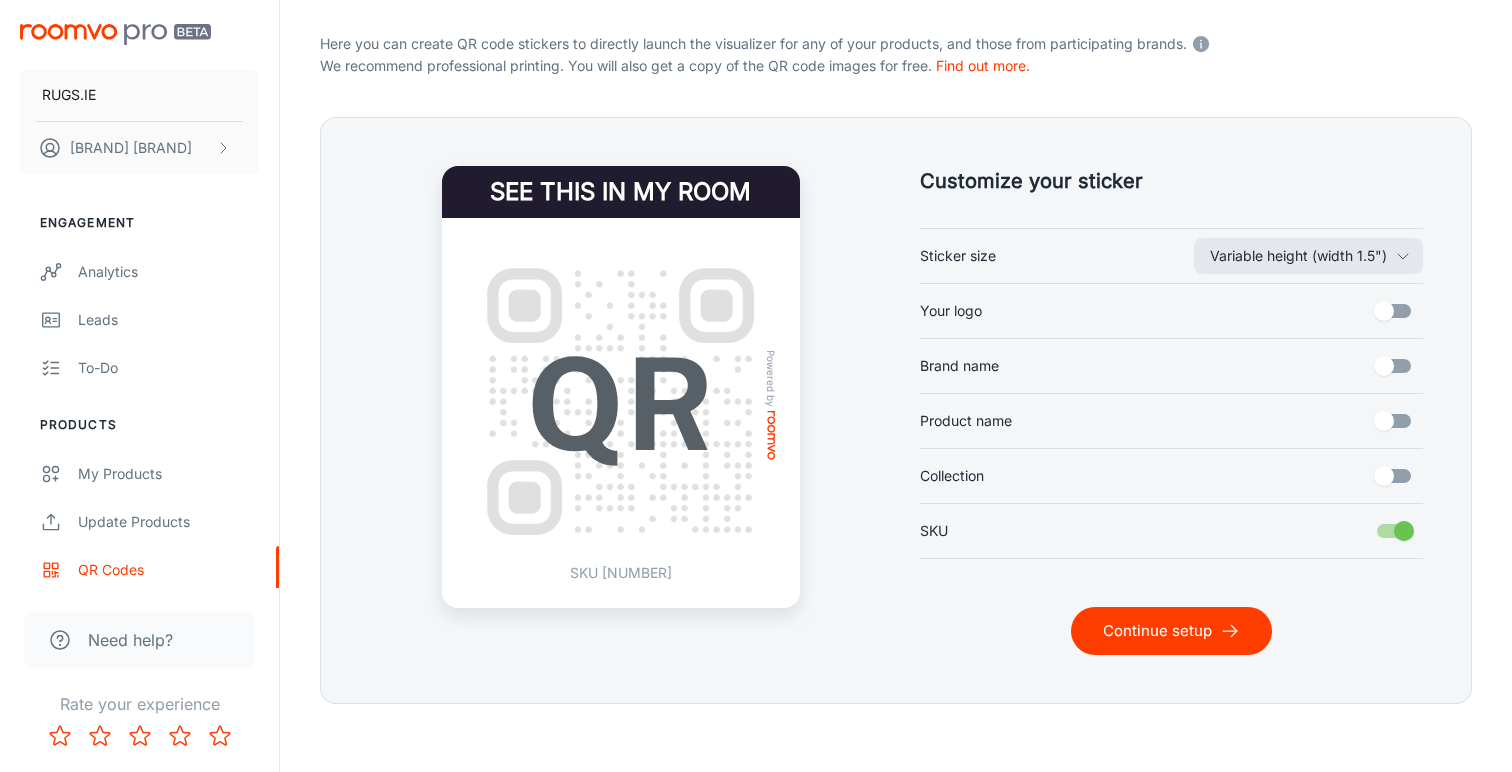scroll, scrollTop: 389, scrollLeft: 0, axis: vertical 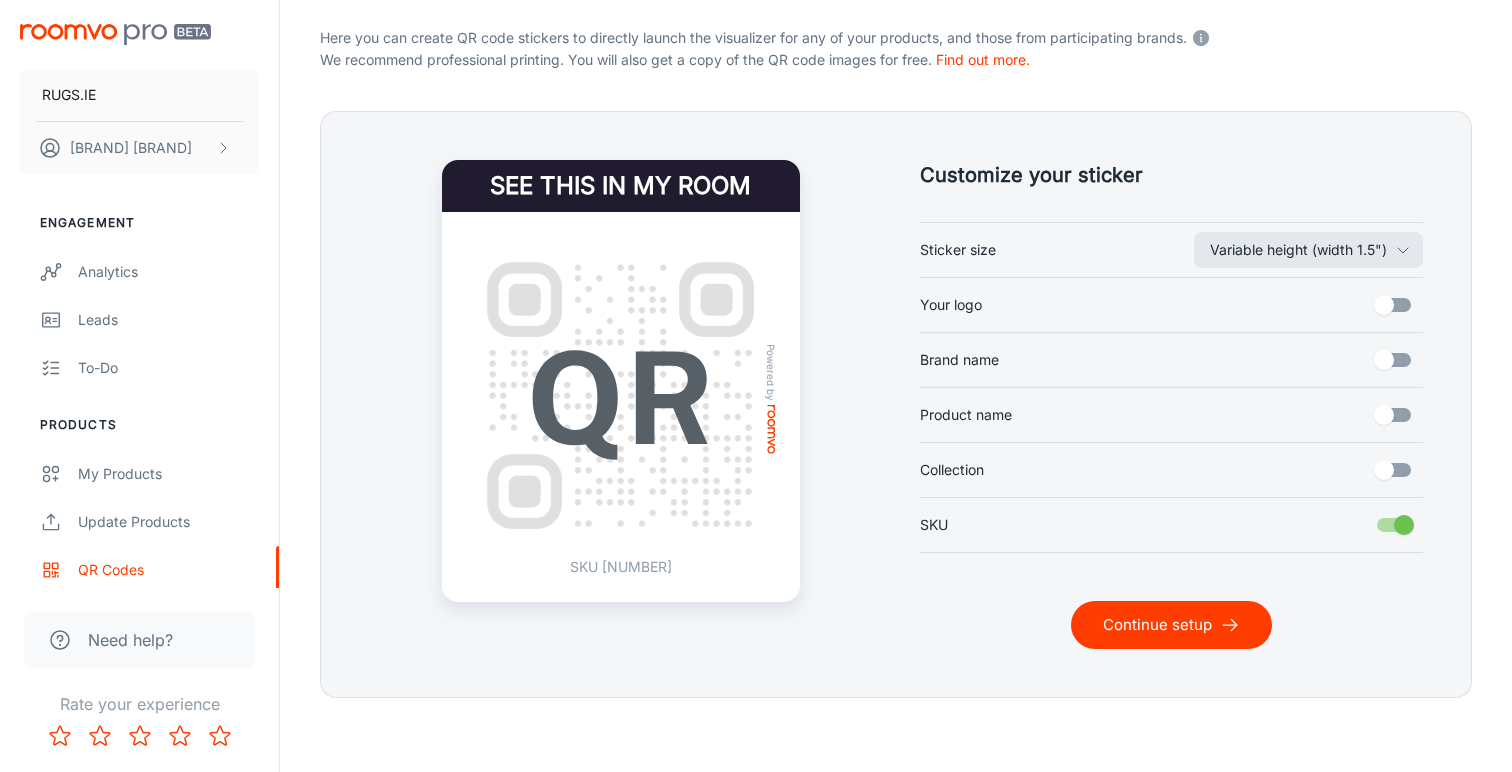 click on "Continue setup" at bounding box center [1171, 625] 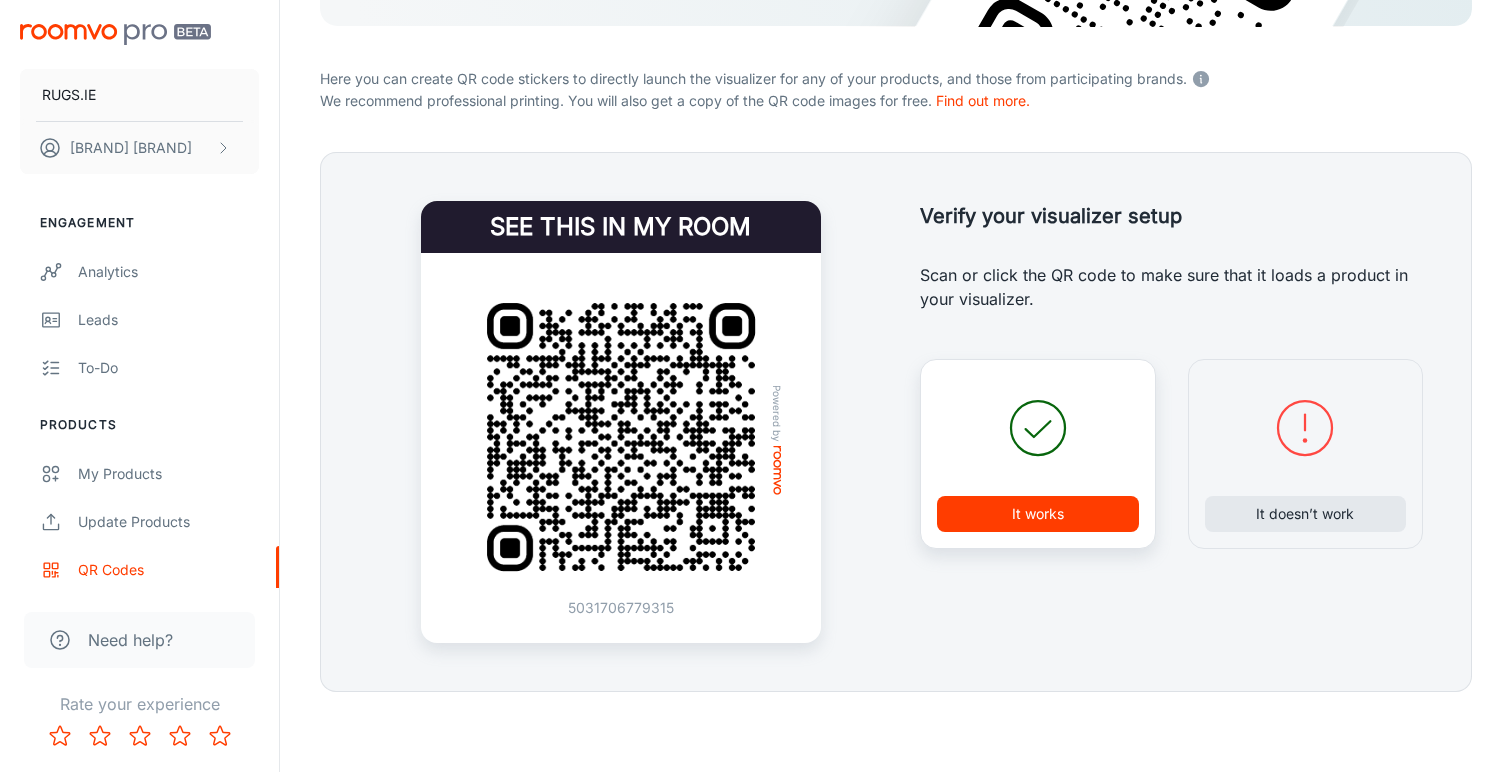 scroll, scrollTop: 348, scrollLeft: 0, axis: vertical 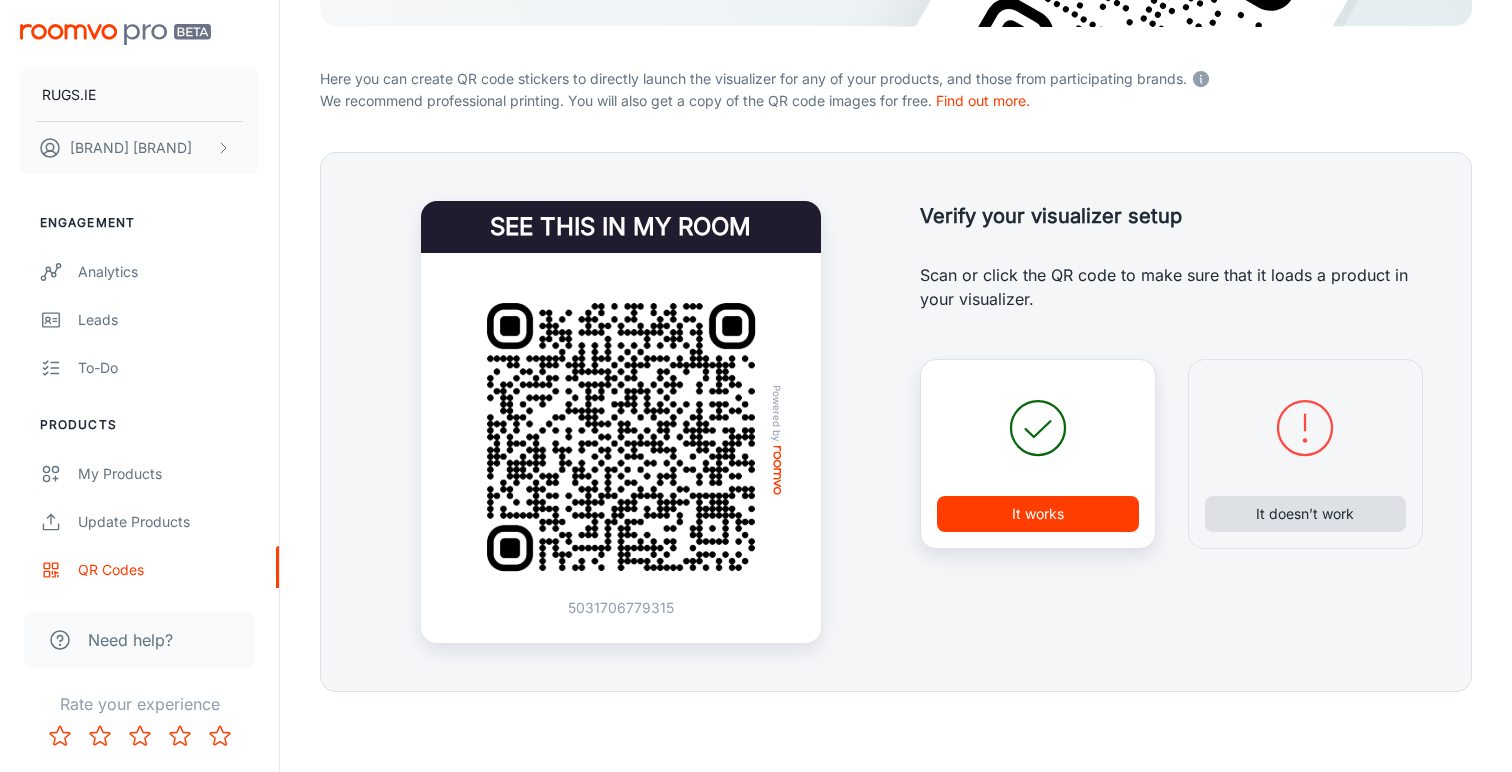 click on "It doesn’t work" at bounding box center (1306, 514) 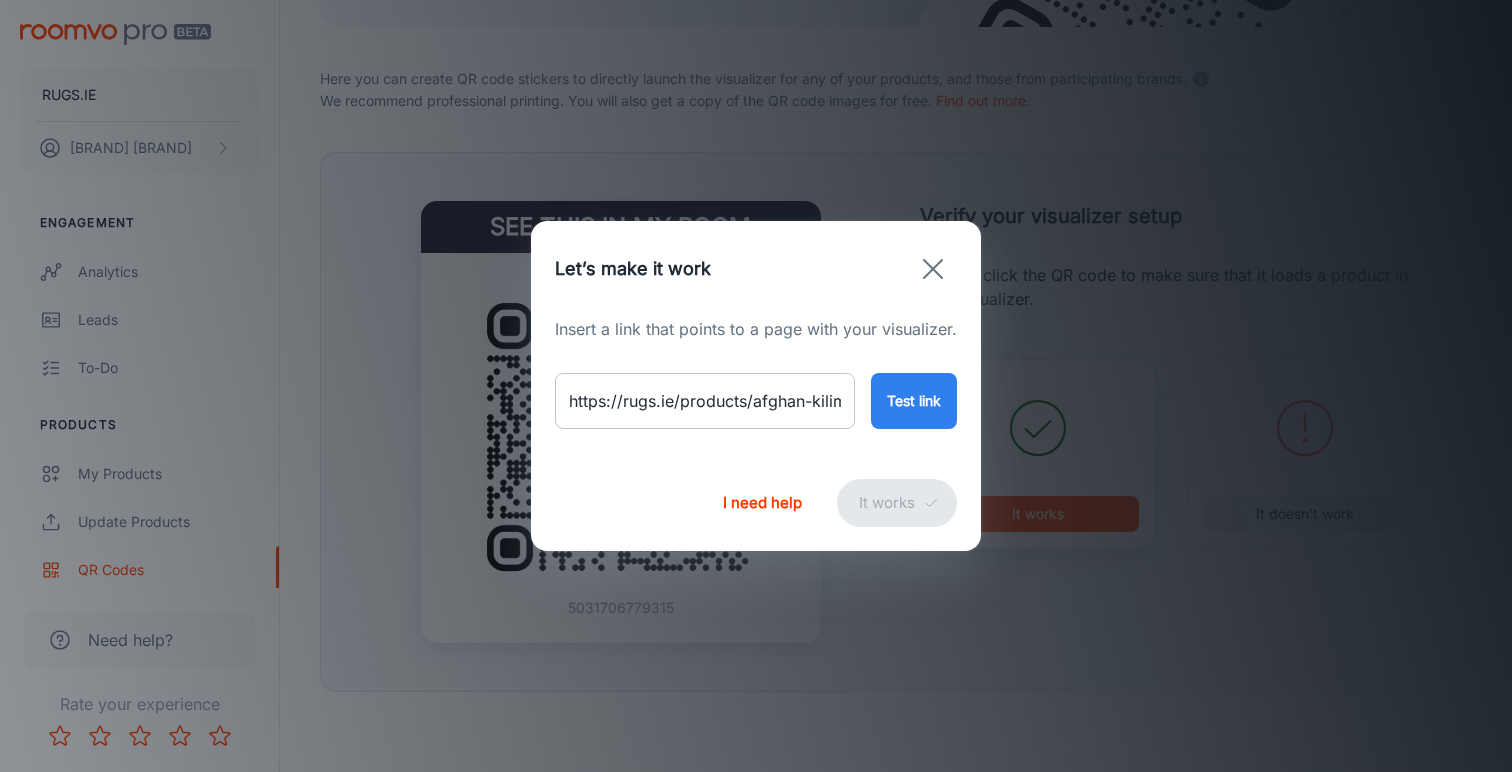 click on "https://rugs.ie/products/afghan-kilim-rug-1515328" at bounding box center (705, 401) 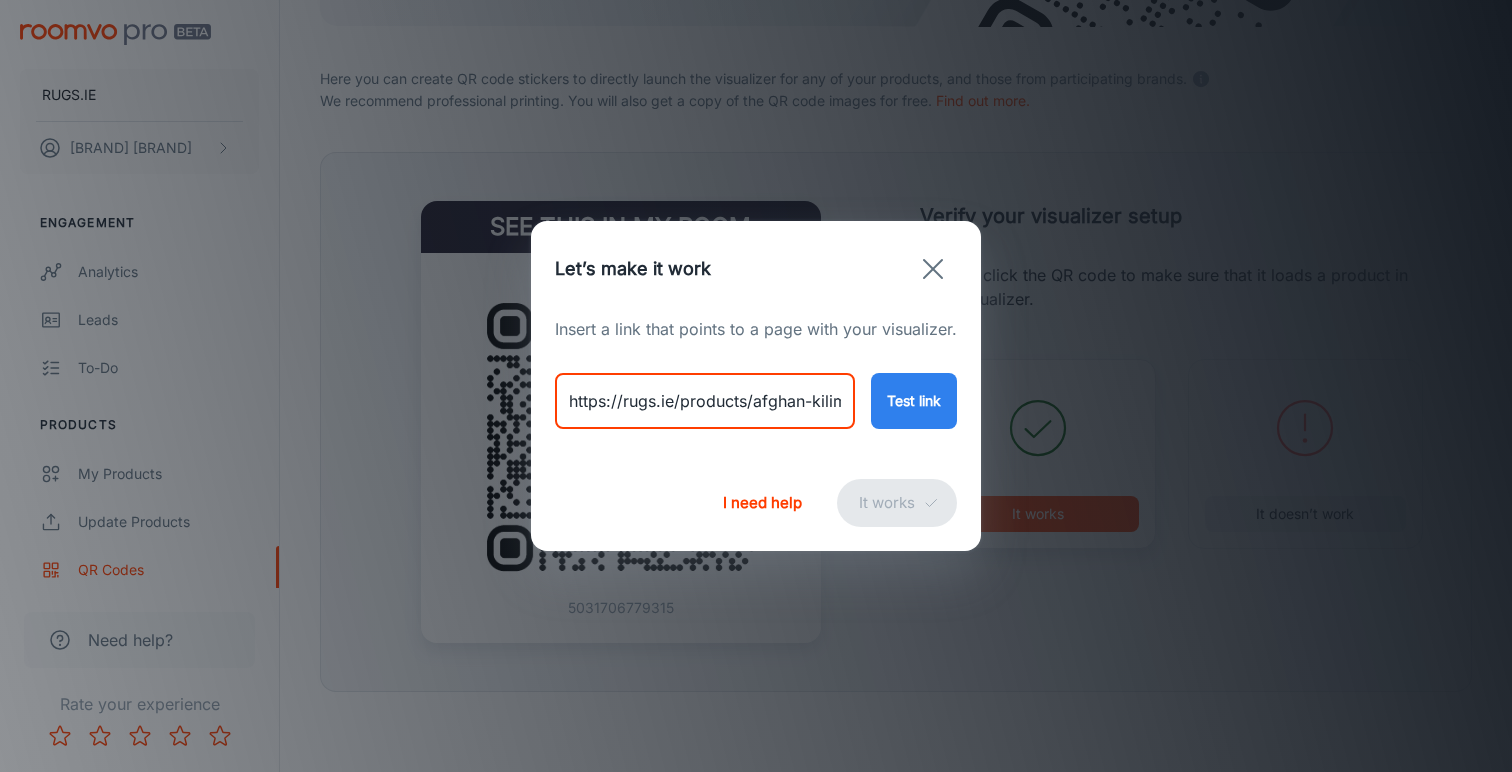 click on "https://rugs.ie/products/afghan-kilim-rug-1515328" at bounding box center (705, 401) 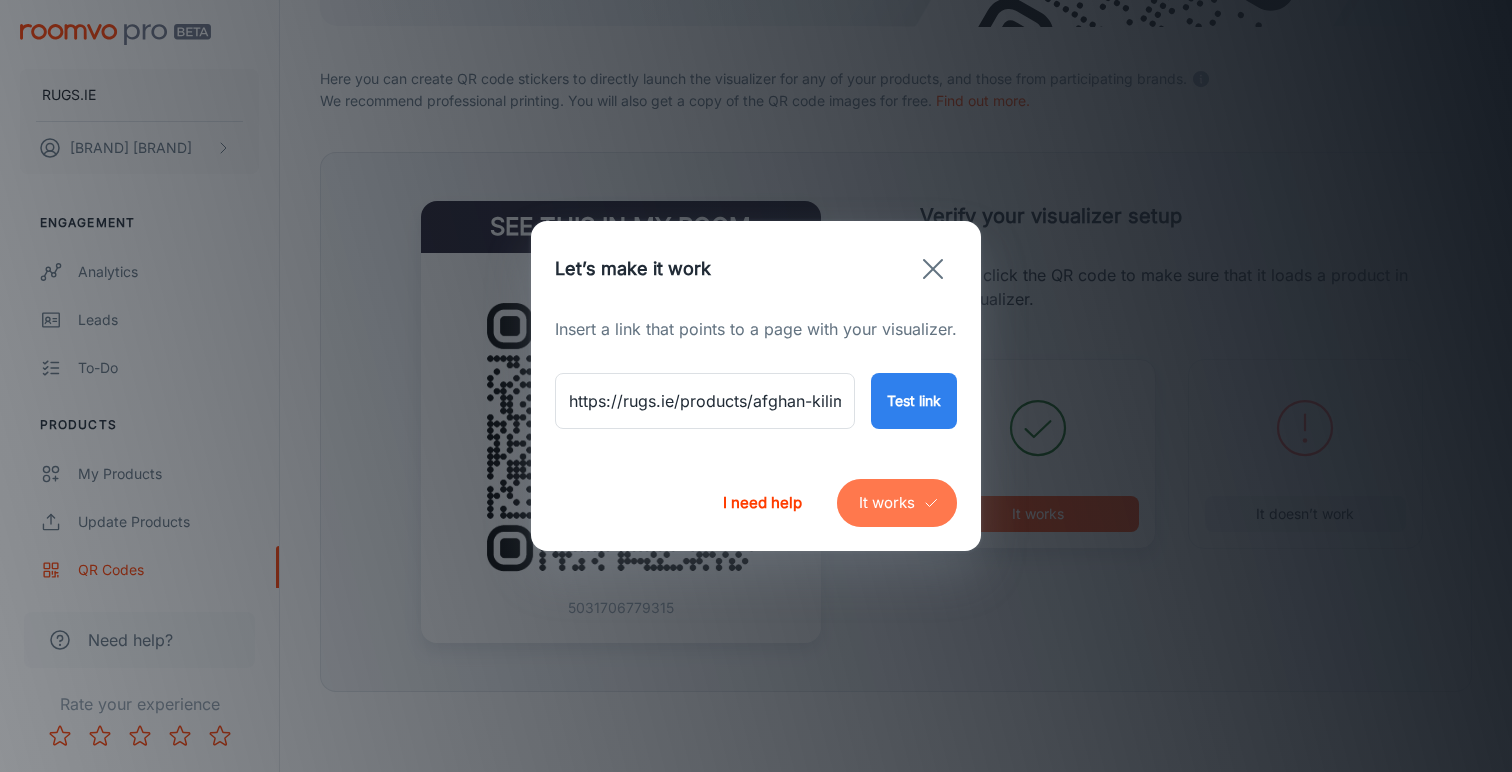 click on "It works" at bounding box center [897, 503] 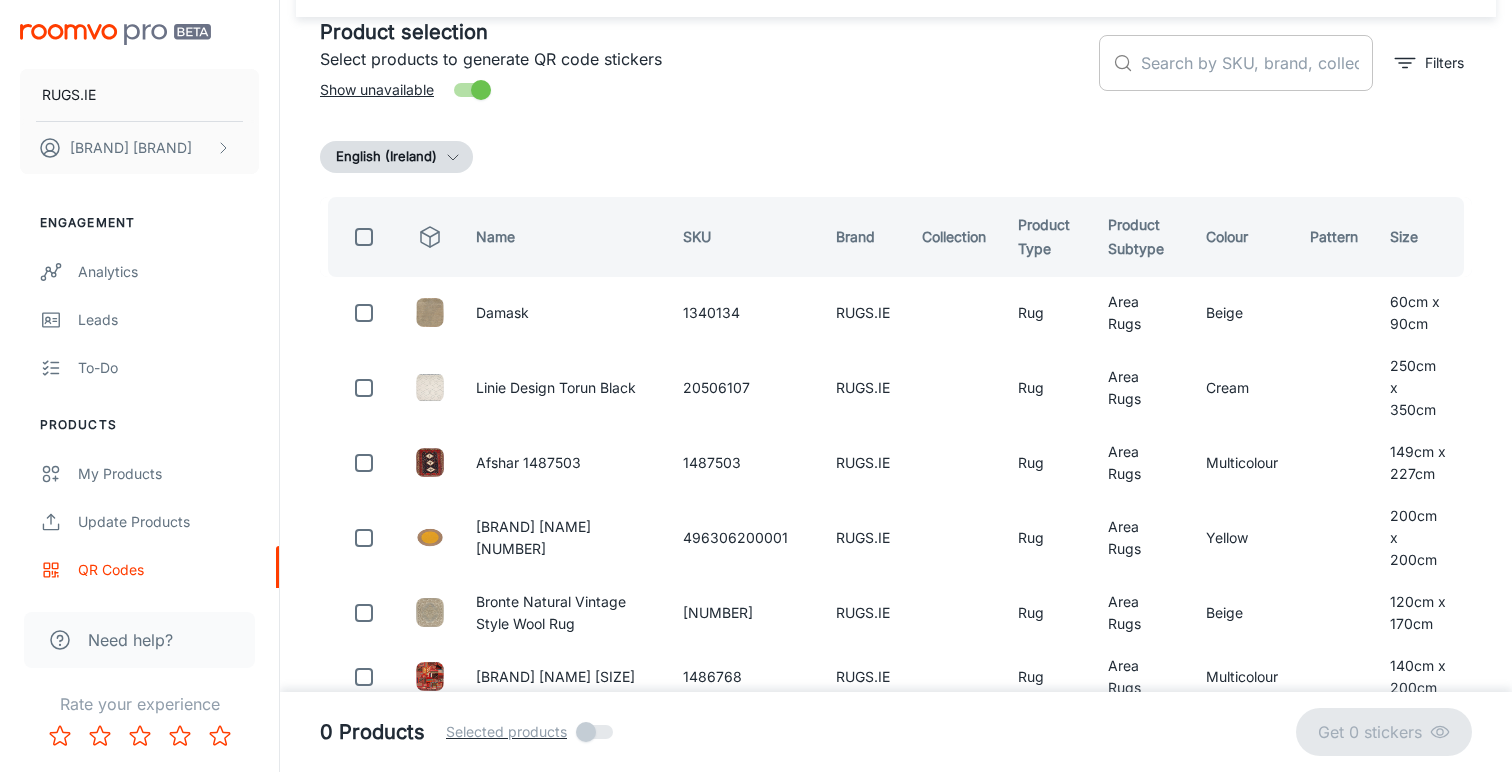 click at bounding box center (1257, 63) 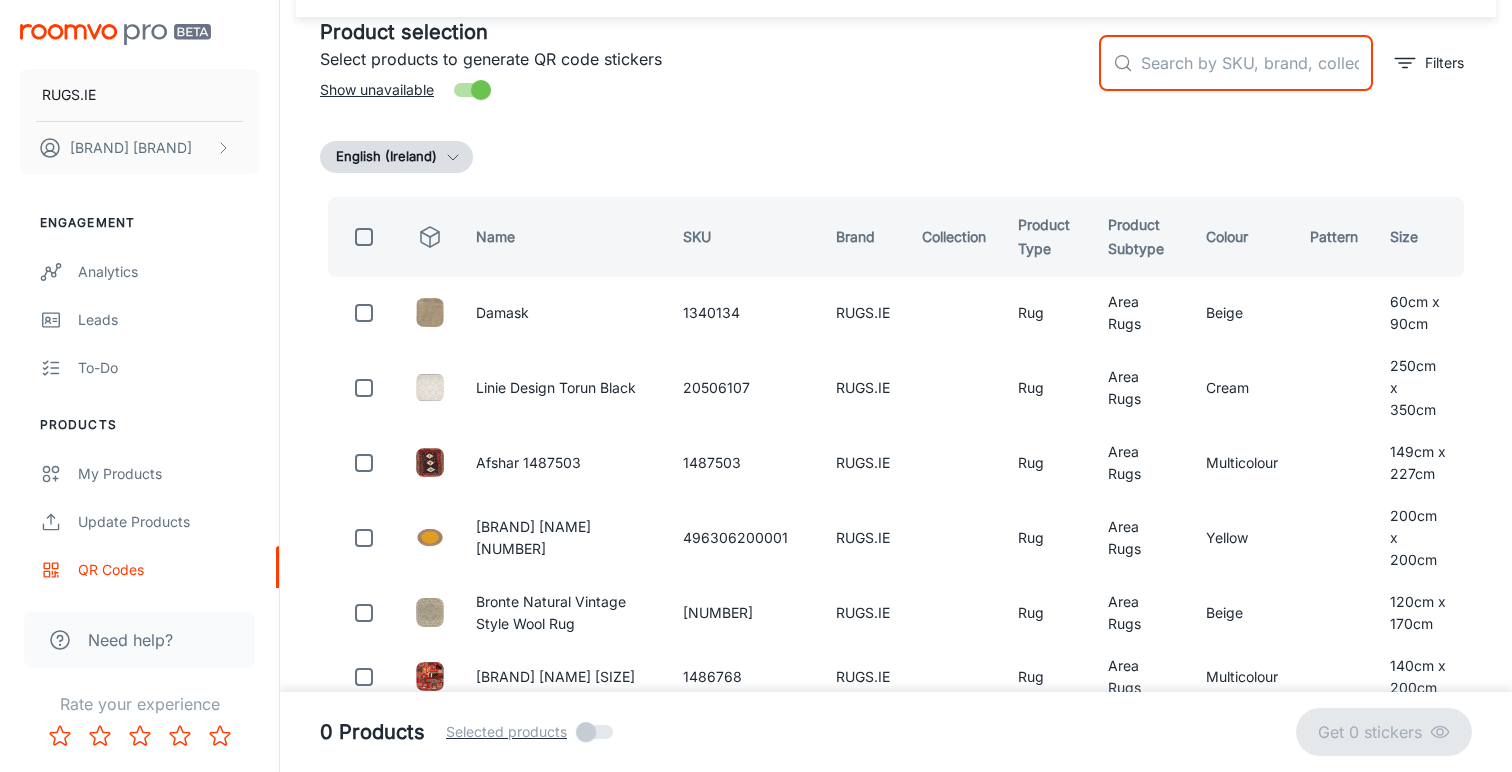 paste on "1500323" 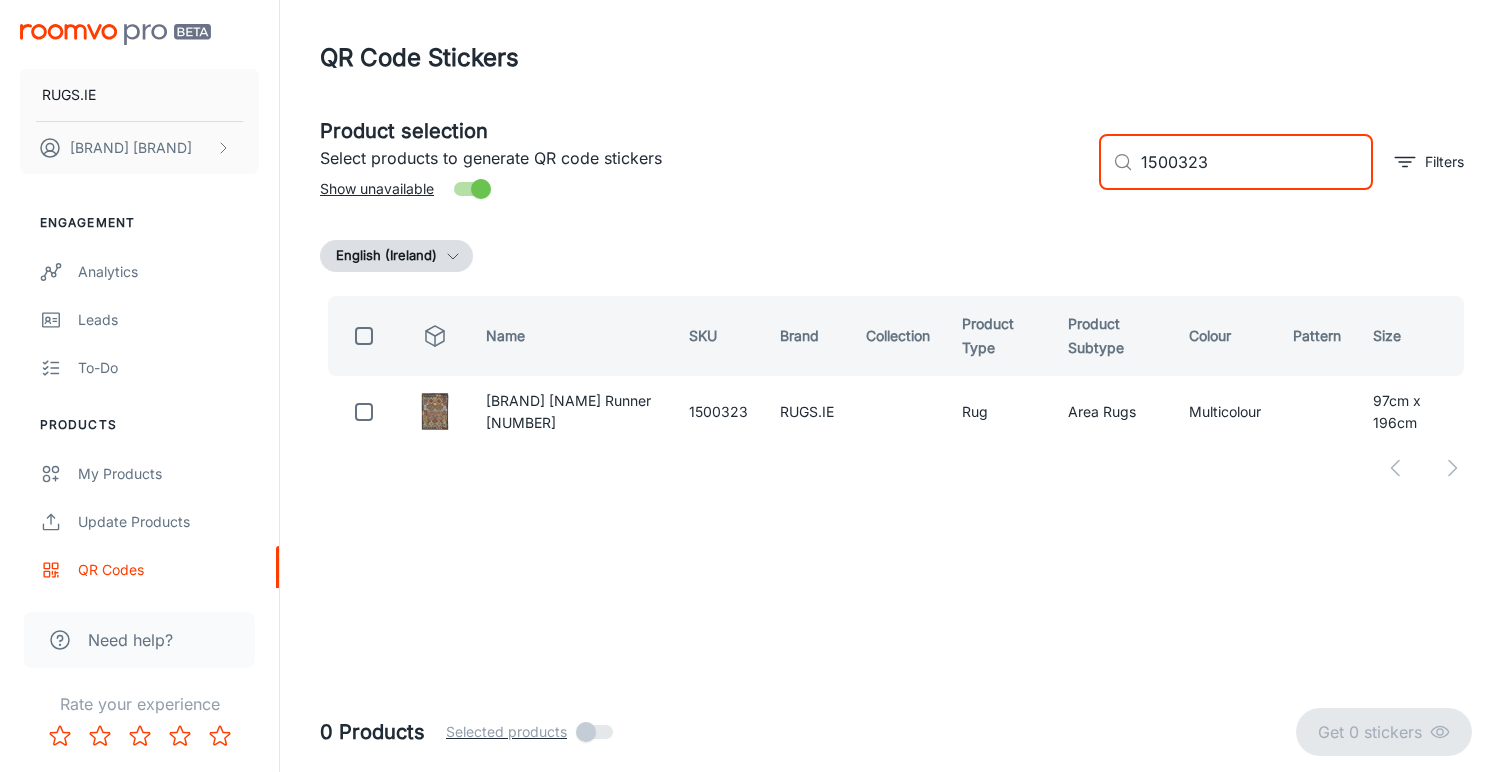 scroll, scrollTop: 0, scrollLeft: 0, axis: both 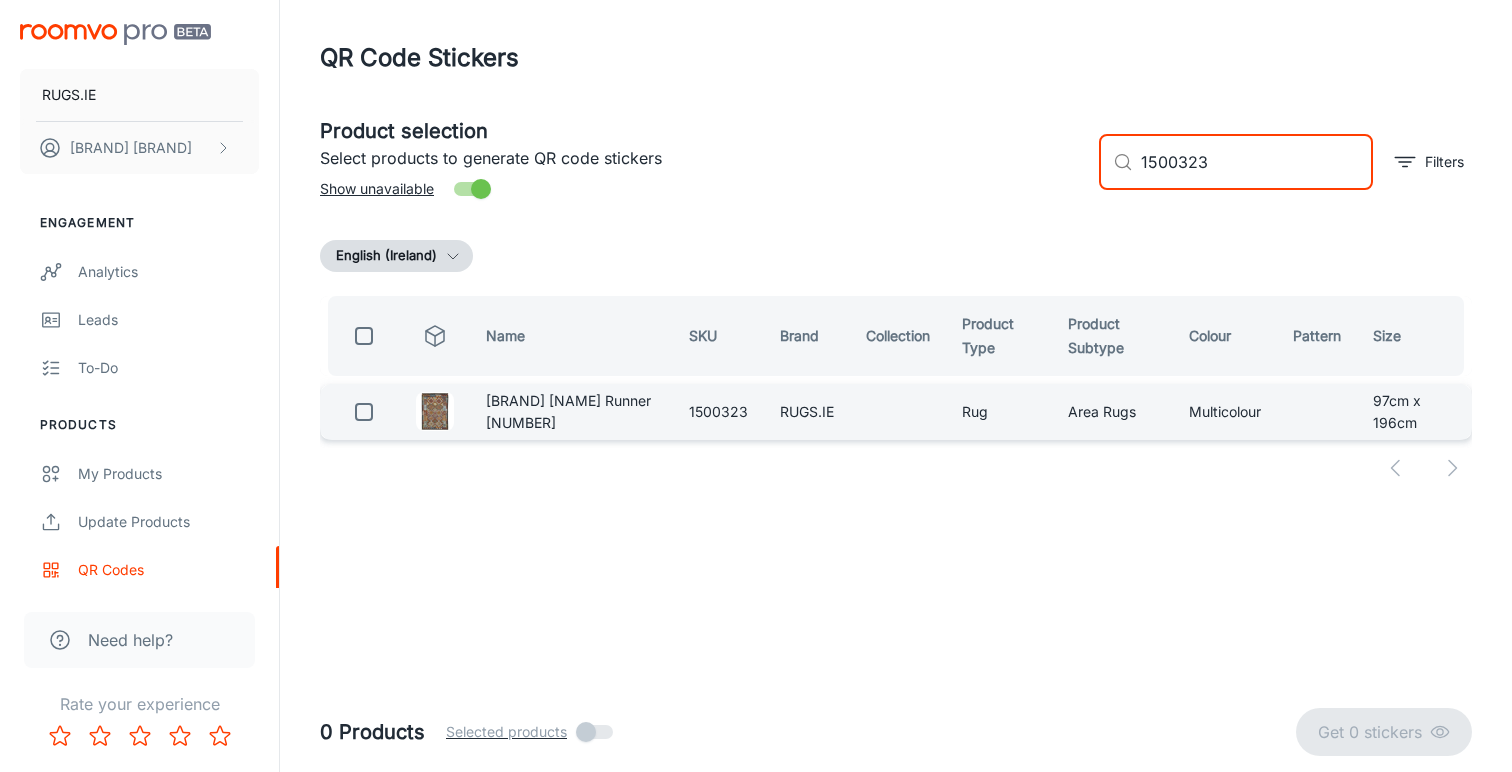 type on "1500323" 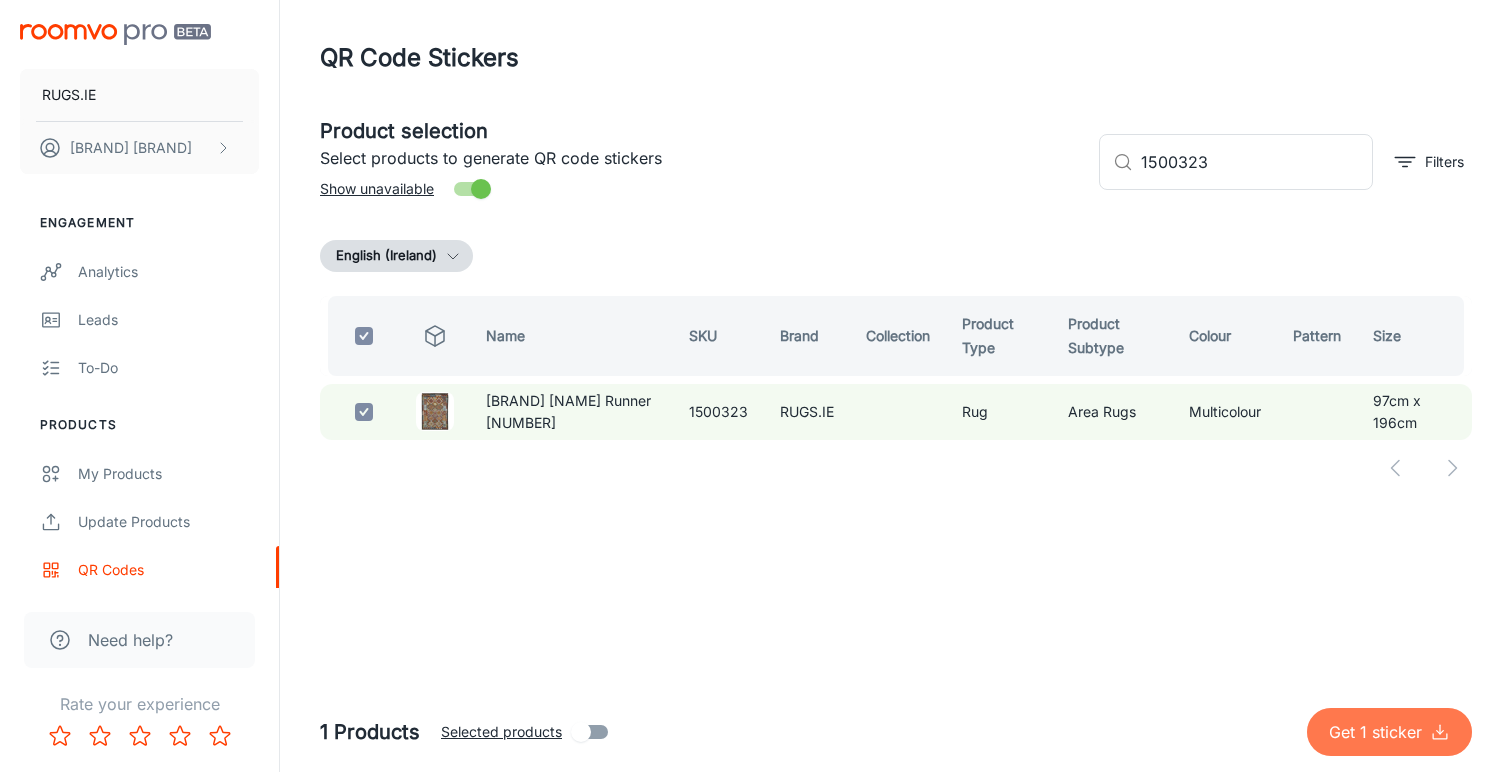 click on "Get 1 sticker" at bounding box center (1389, 732) 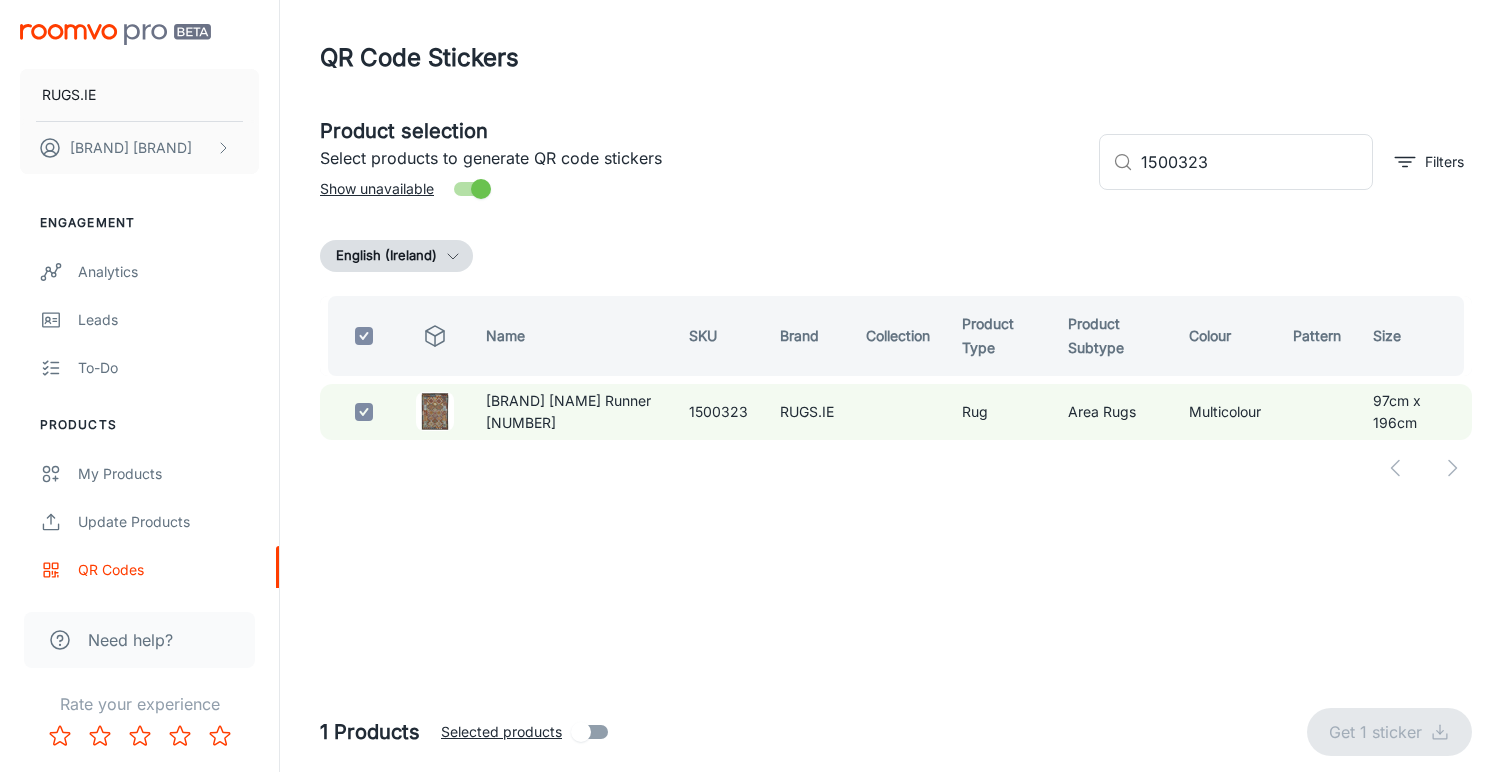 checkbox on "false" 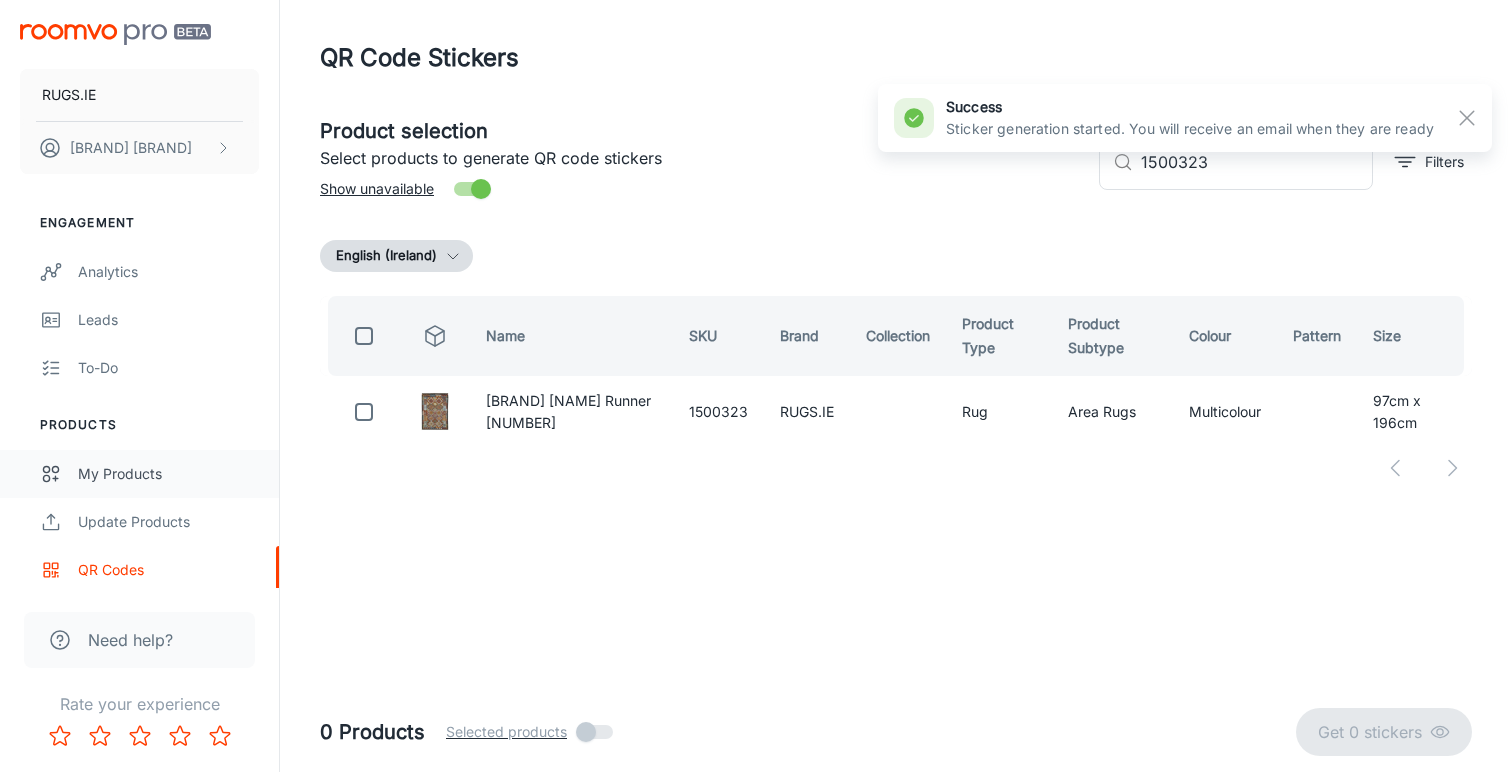 click on "My Products" at bounding box center [168, 474] 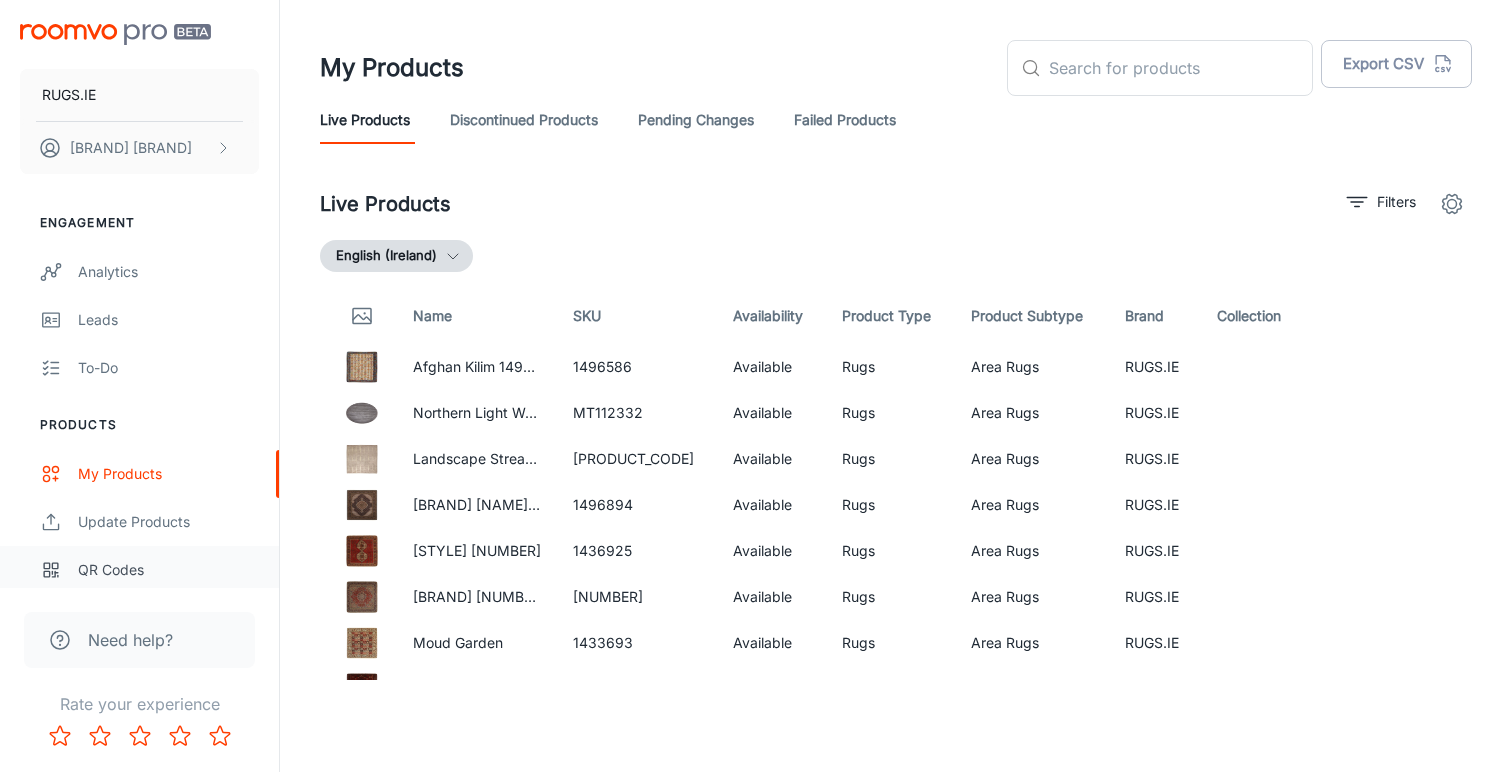 click on "QR Codes" at bounding box center [168, 570] 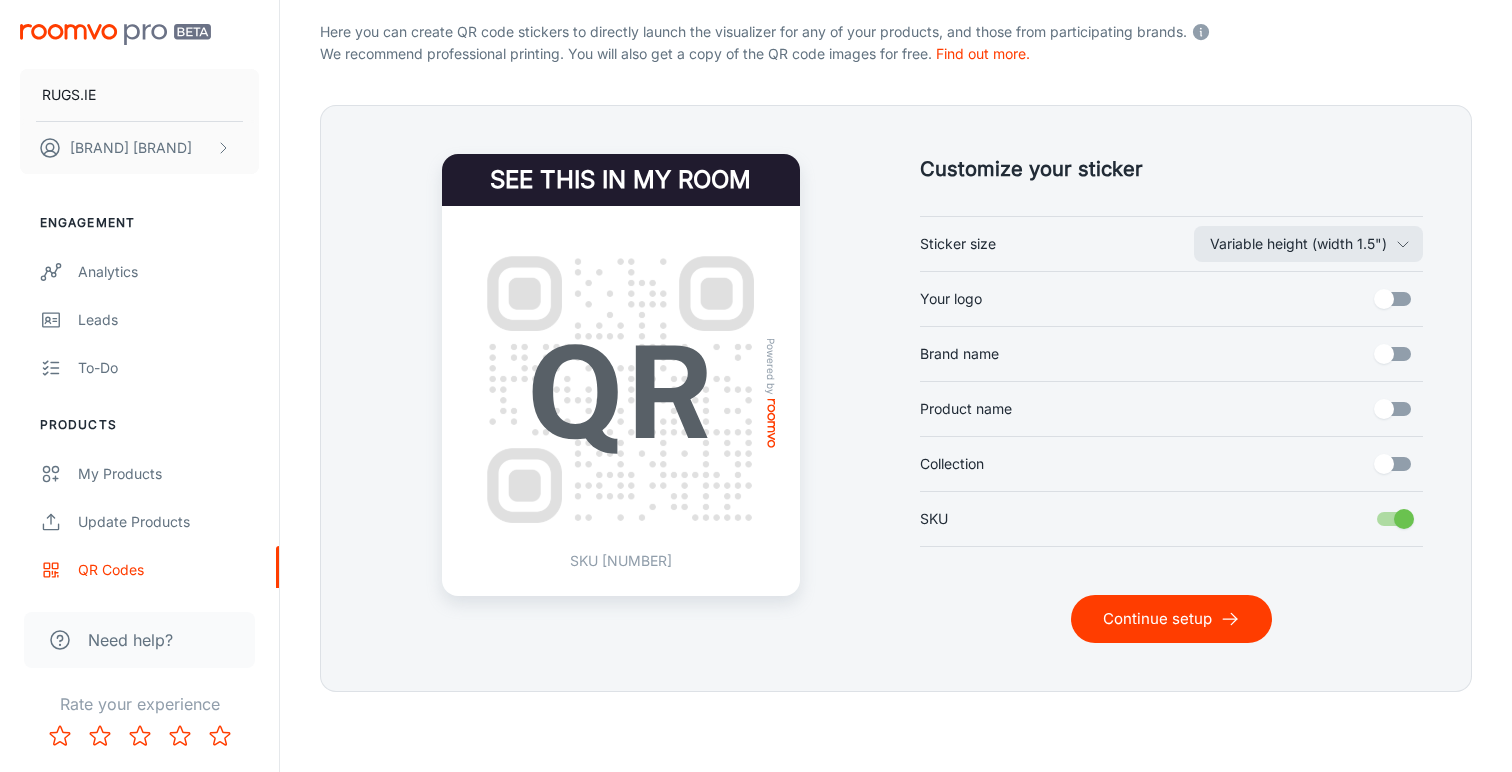 click on "Continue setup" at bounding box center [1171, 619] 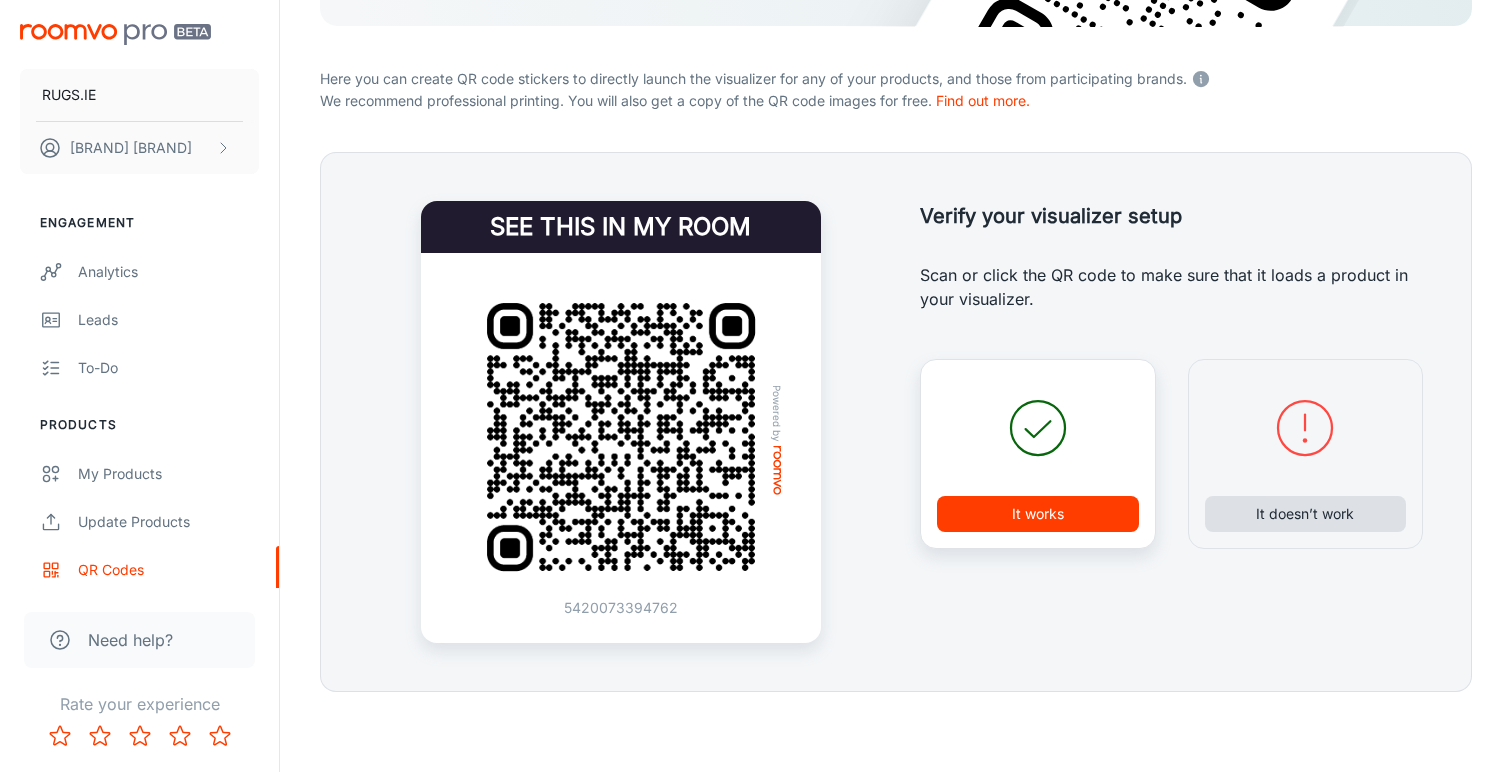scroll, scrollTop: 348, scrollLeft: 0, axis: vertical 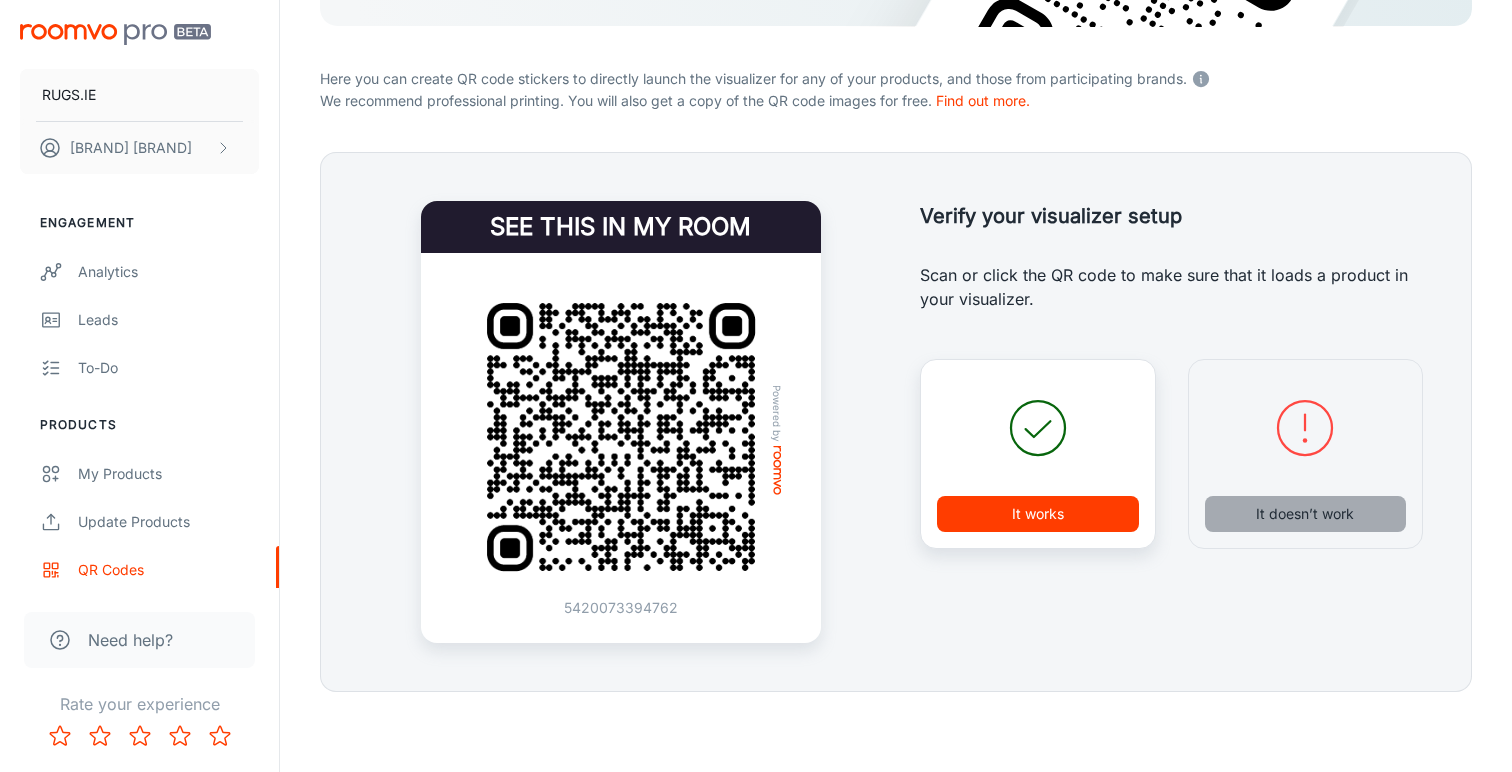 click on "It doesn’t work" at bounding box center [1306, 514] 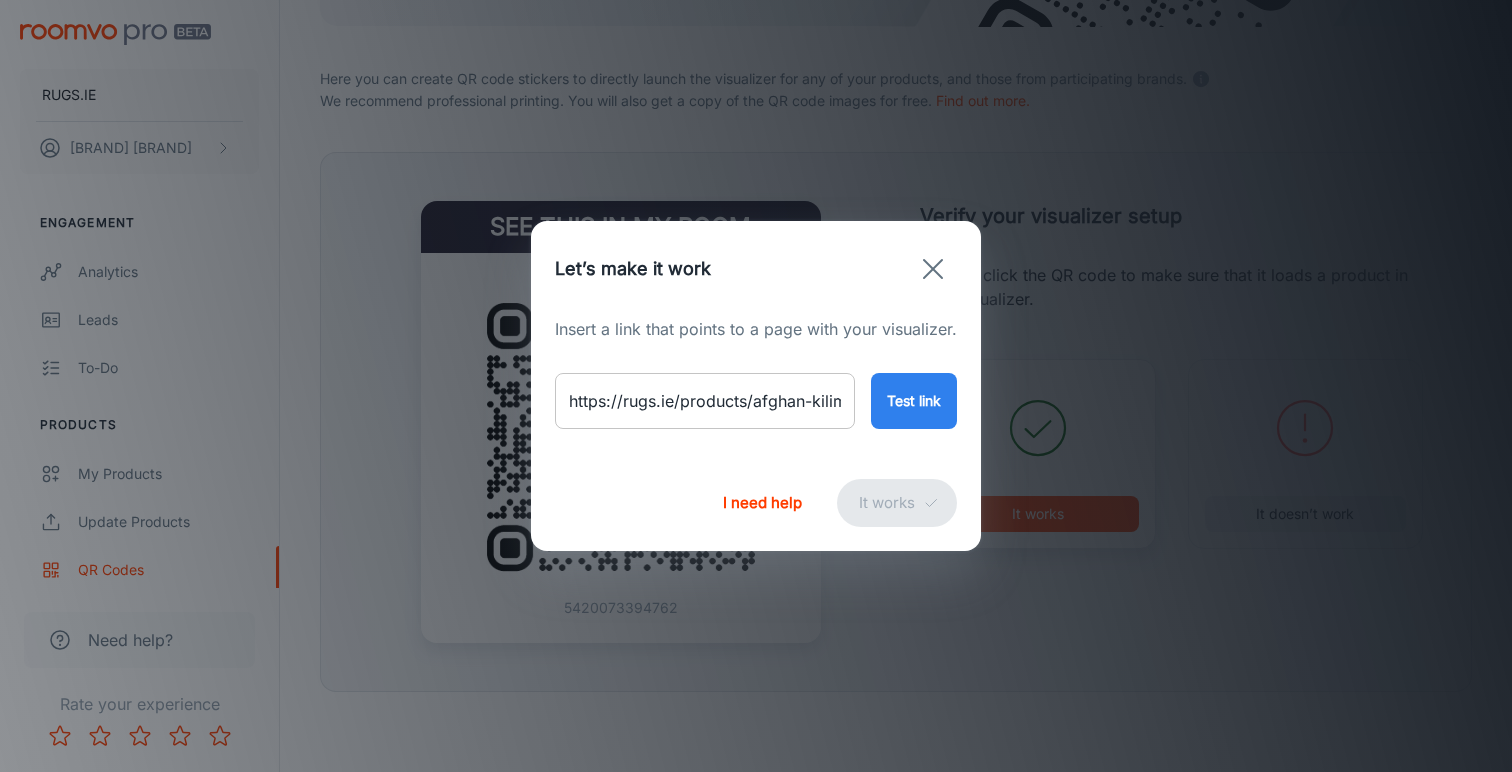 click on "https://rugs.ie/products/afghan-kilim-rug-1515328" at bounding box center [705, 401] 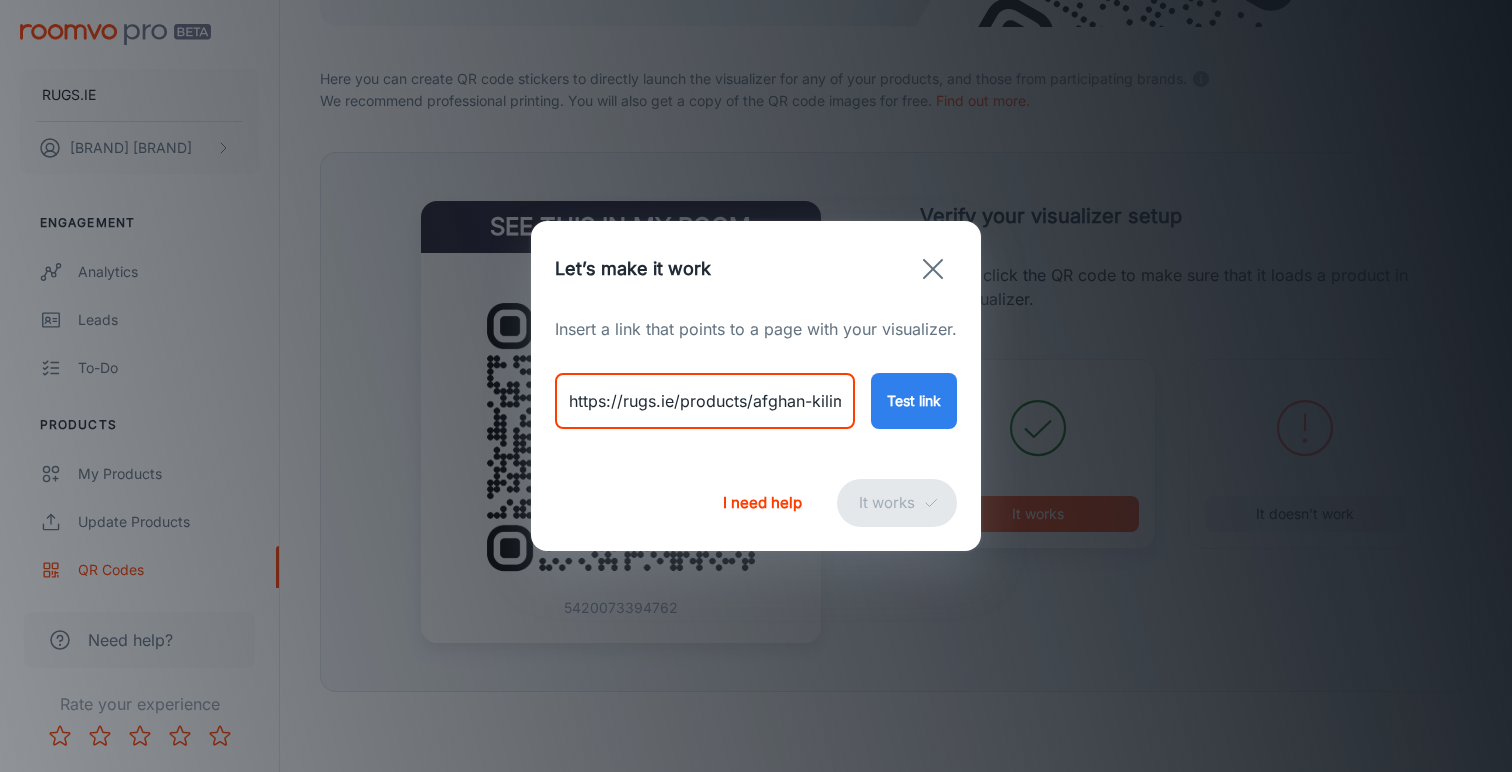 click on "https://rugs.ie/products/afghan-kilim-rug-1515328" at bounding box center [705, 401] 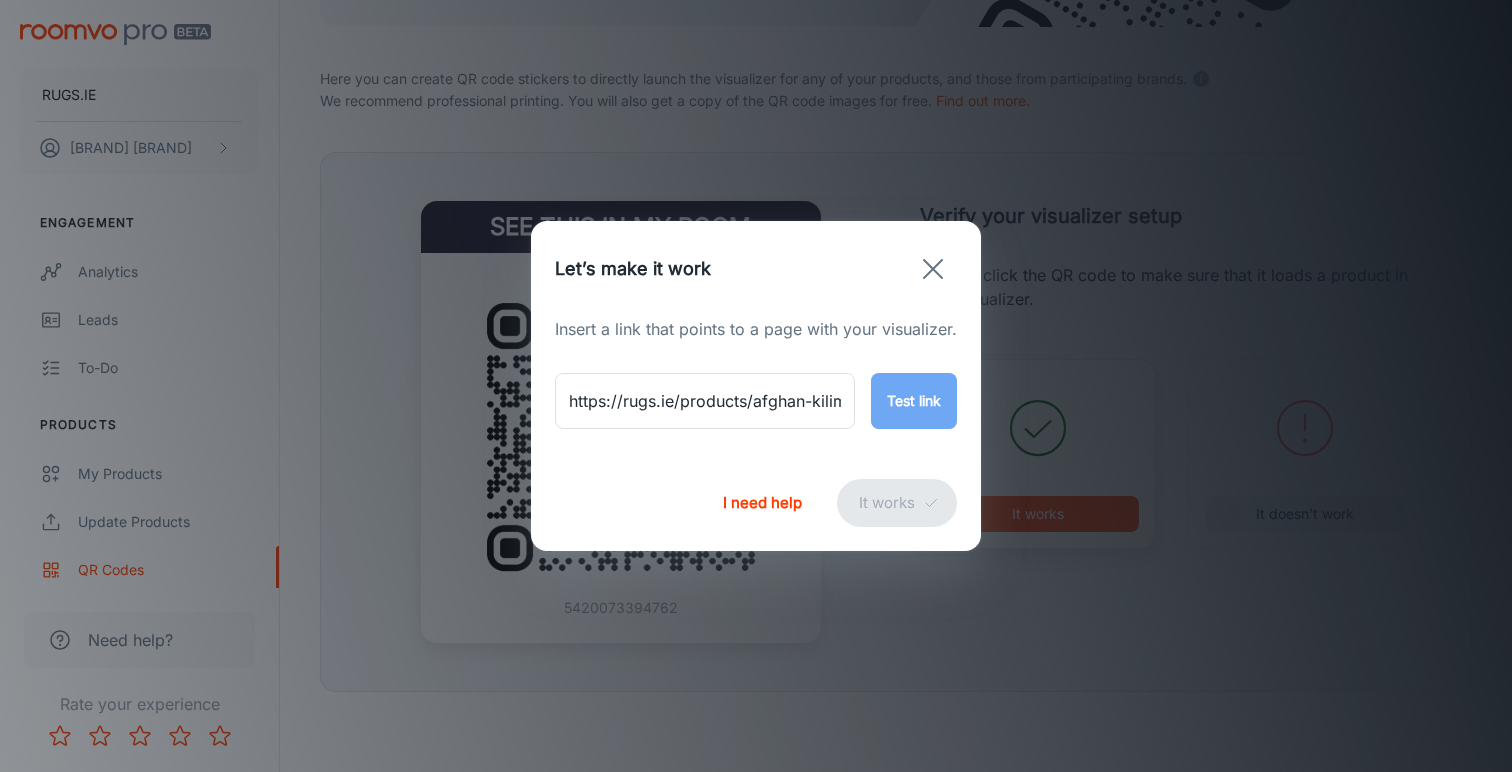 click on "Test link" at bounding box center (914, 401) 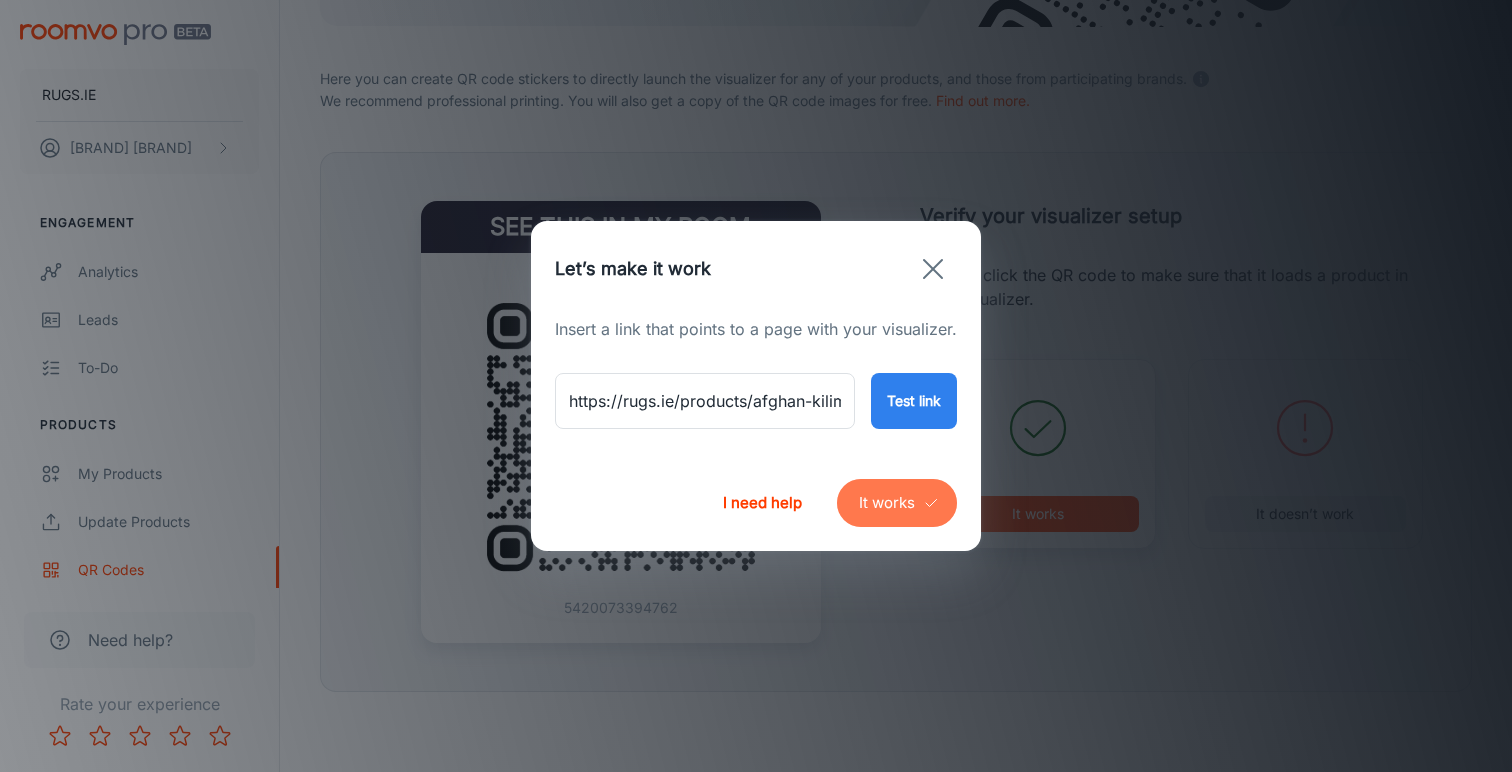 click on "It works" at bounding box center [897, 503] 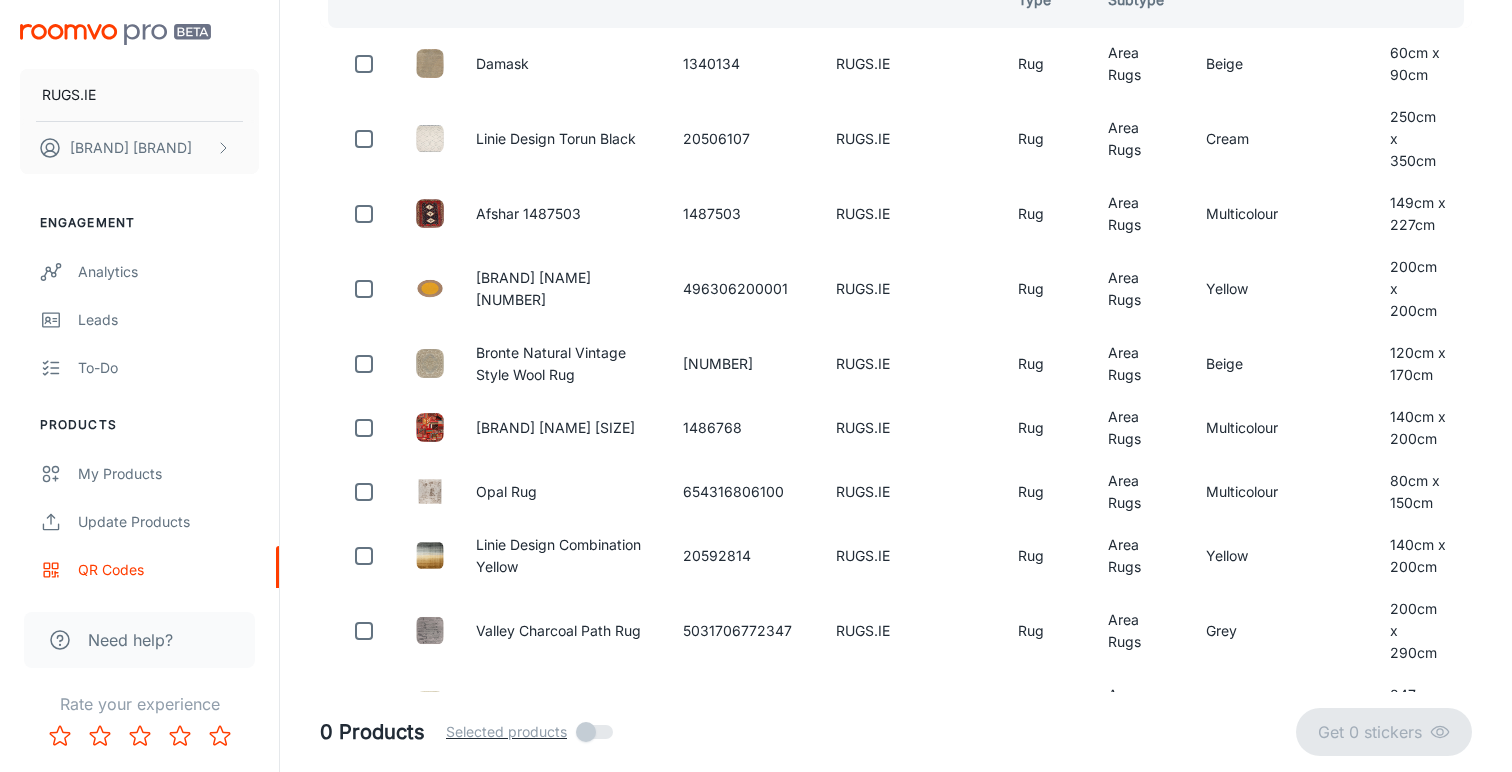 scroll, scrollTop: 99, scrollLeft: 0, axis: vertical 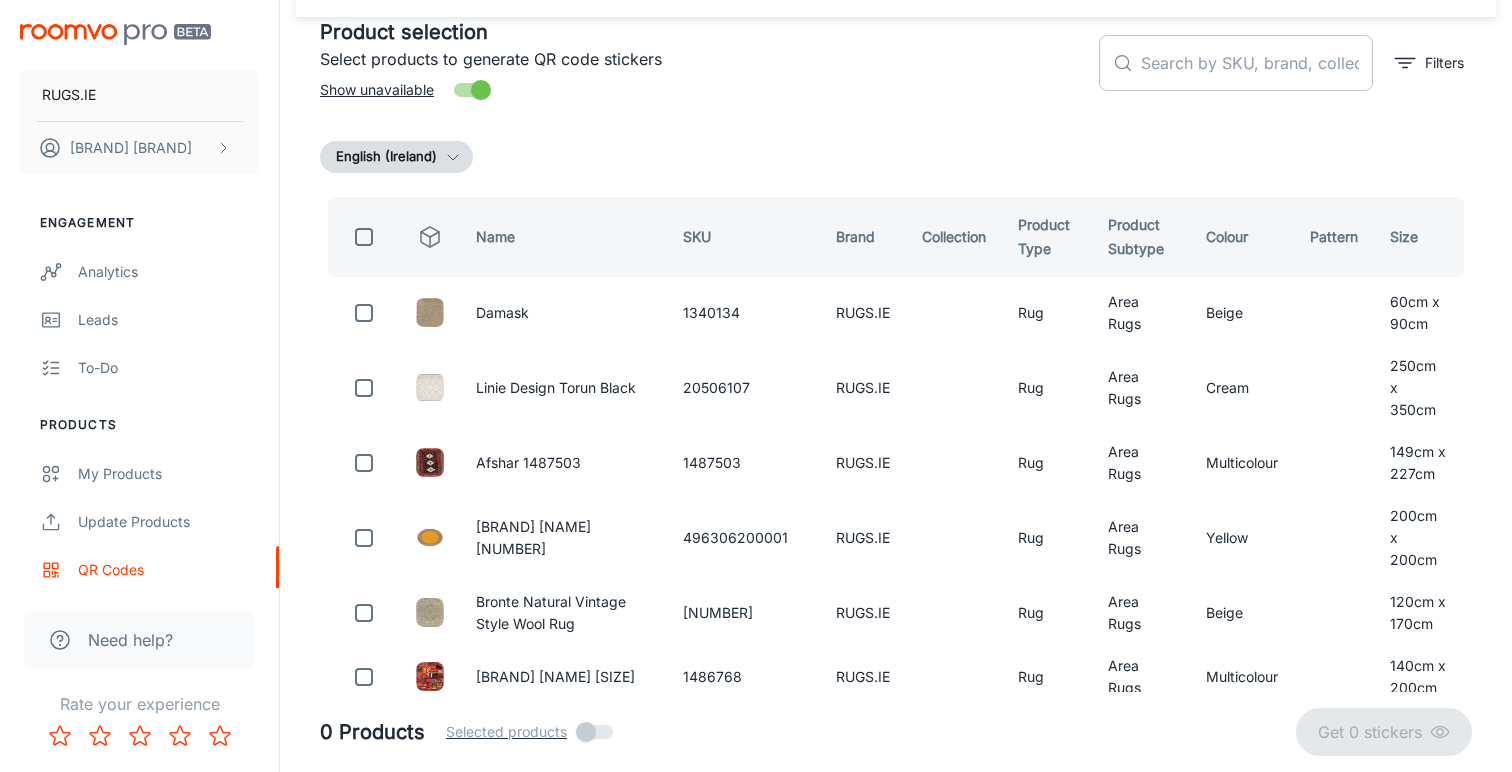 click at bounding box center (1257, 63) 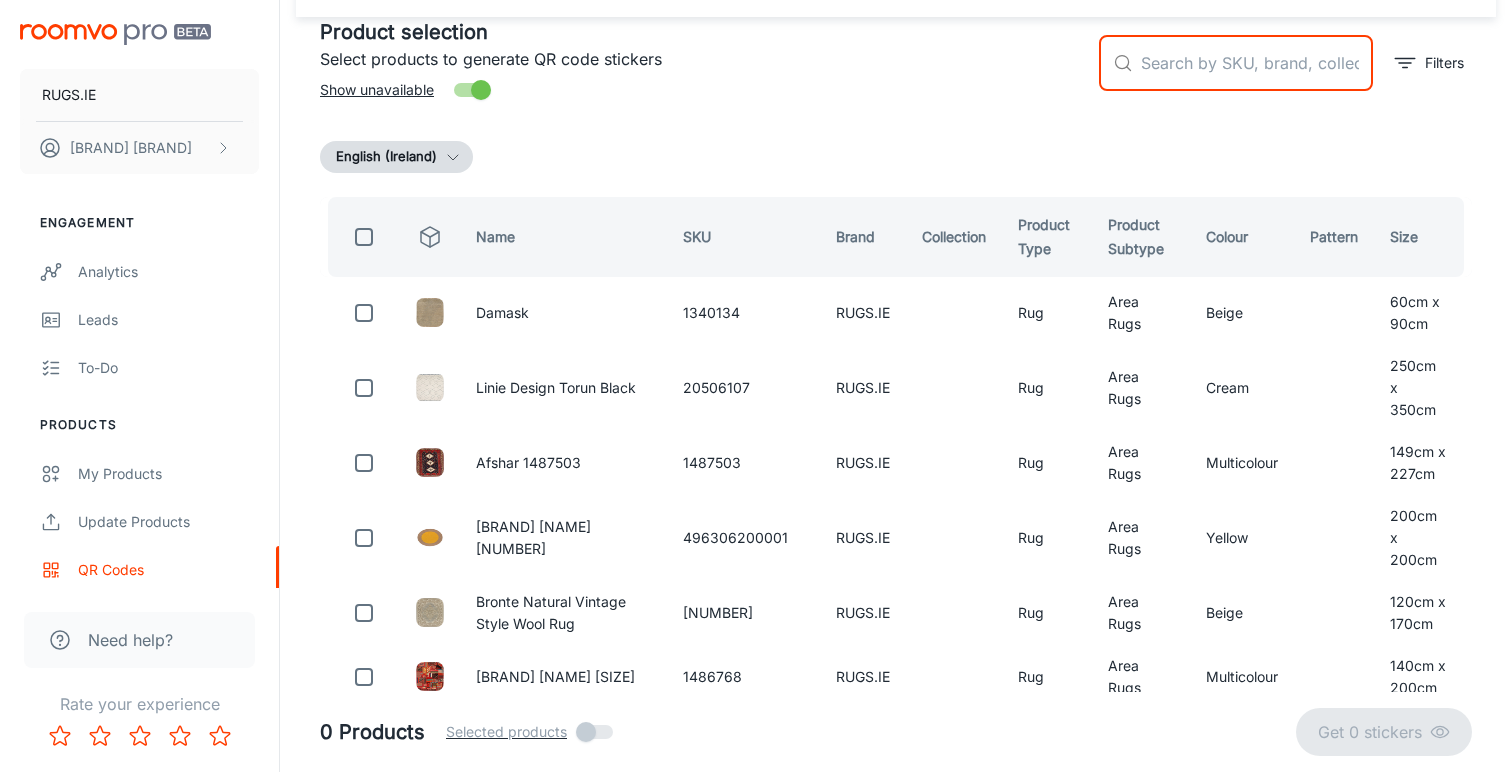 paste on "[NUMBER]" 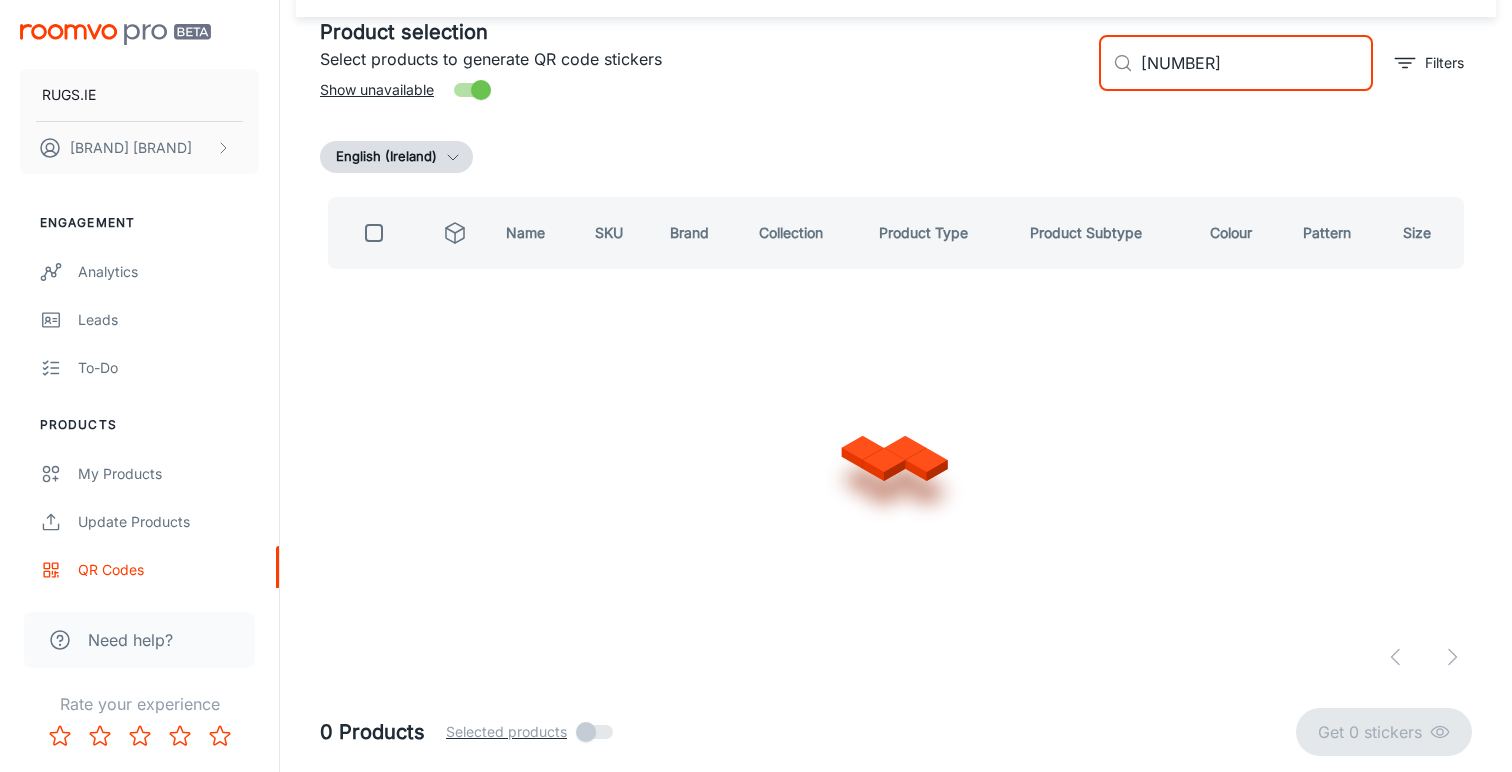 scroll, scrollTop: 0, scrollLeft: 0, axis: both 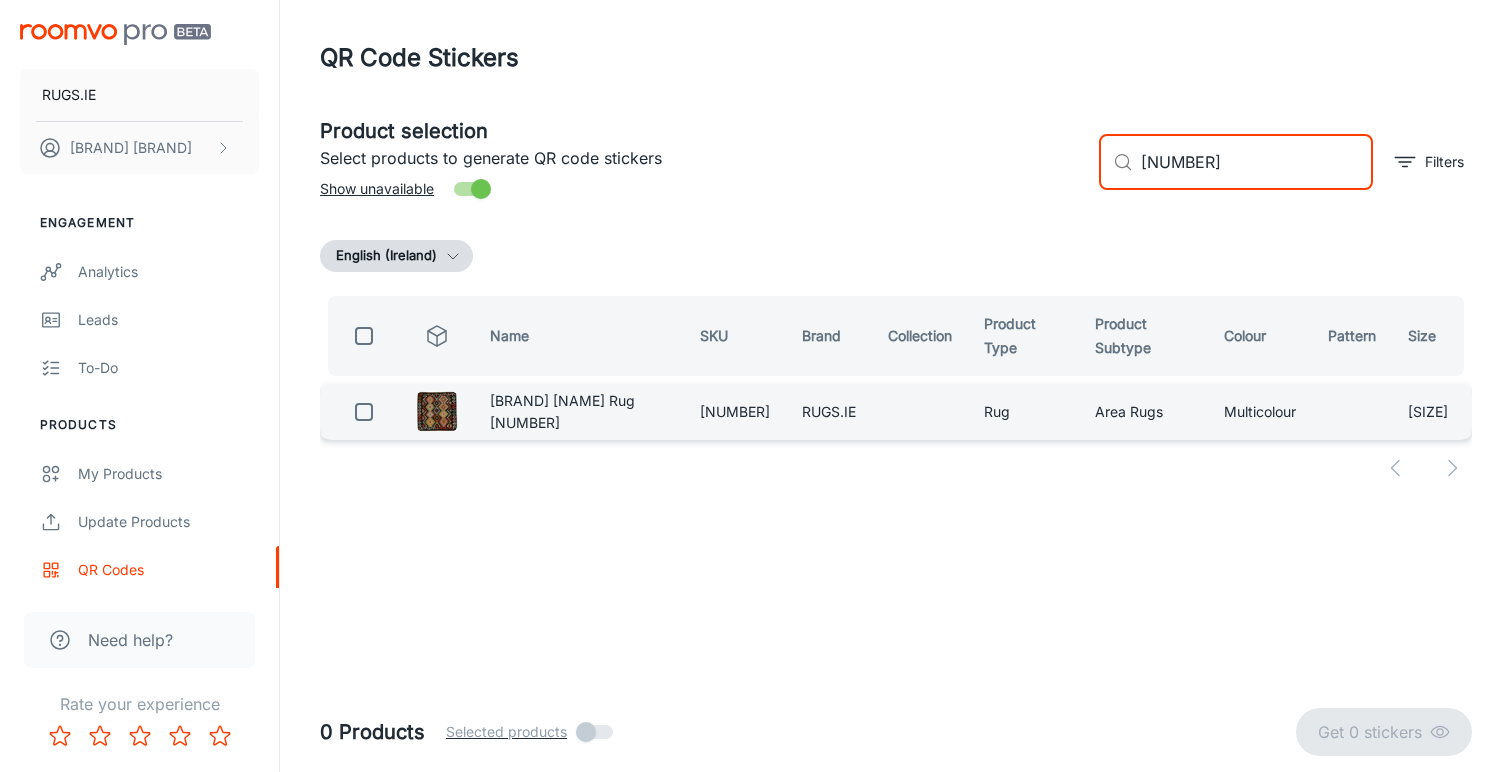 type on "[NUMBER]" 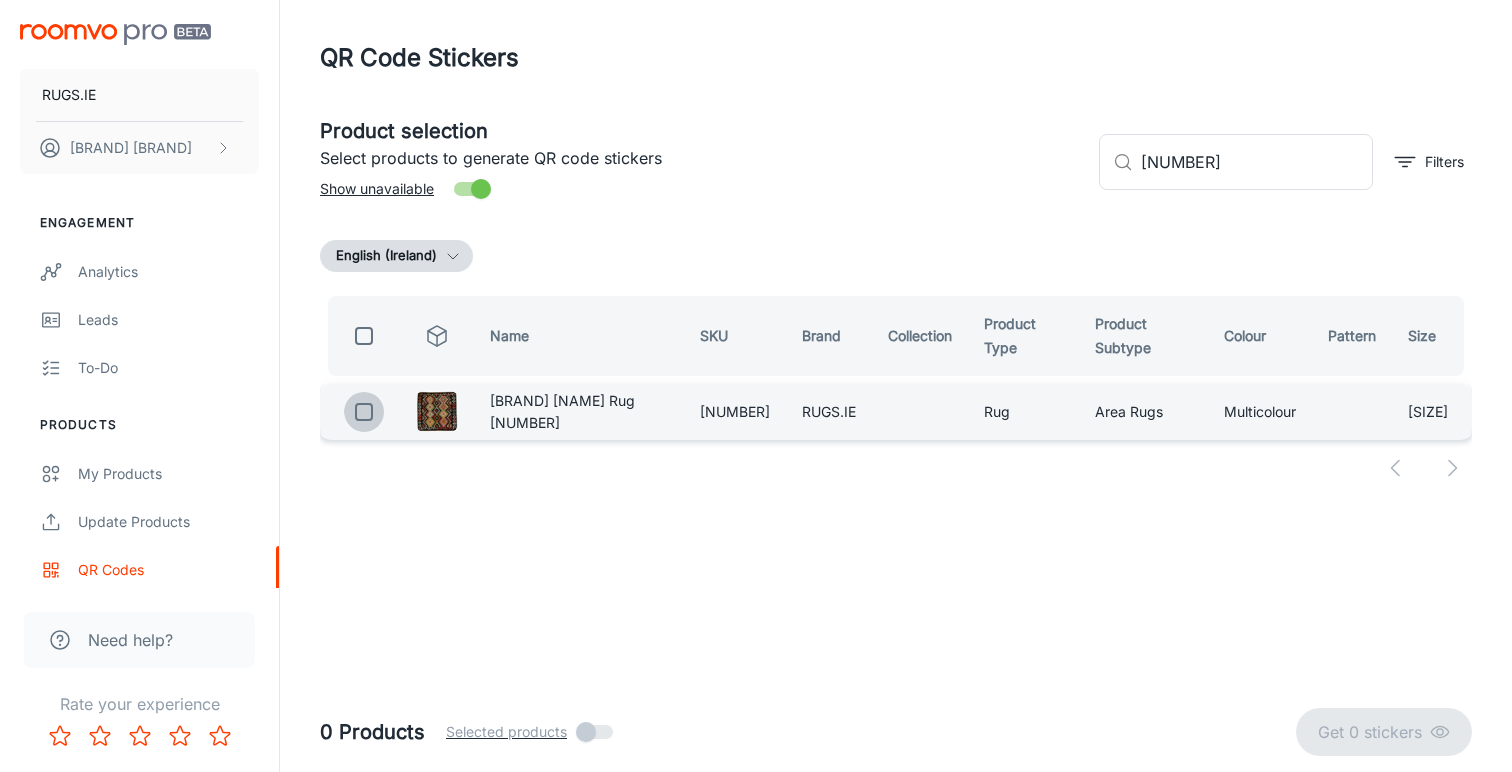 click at bounding box center [364, 412] 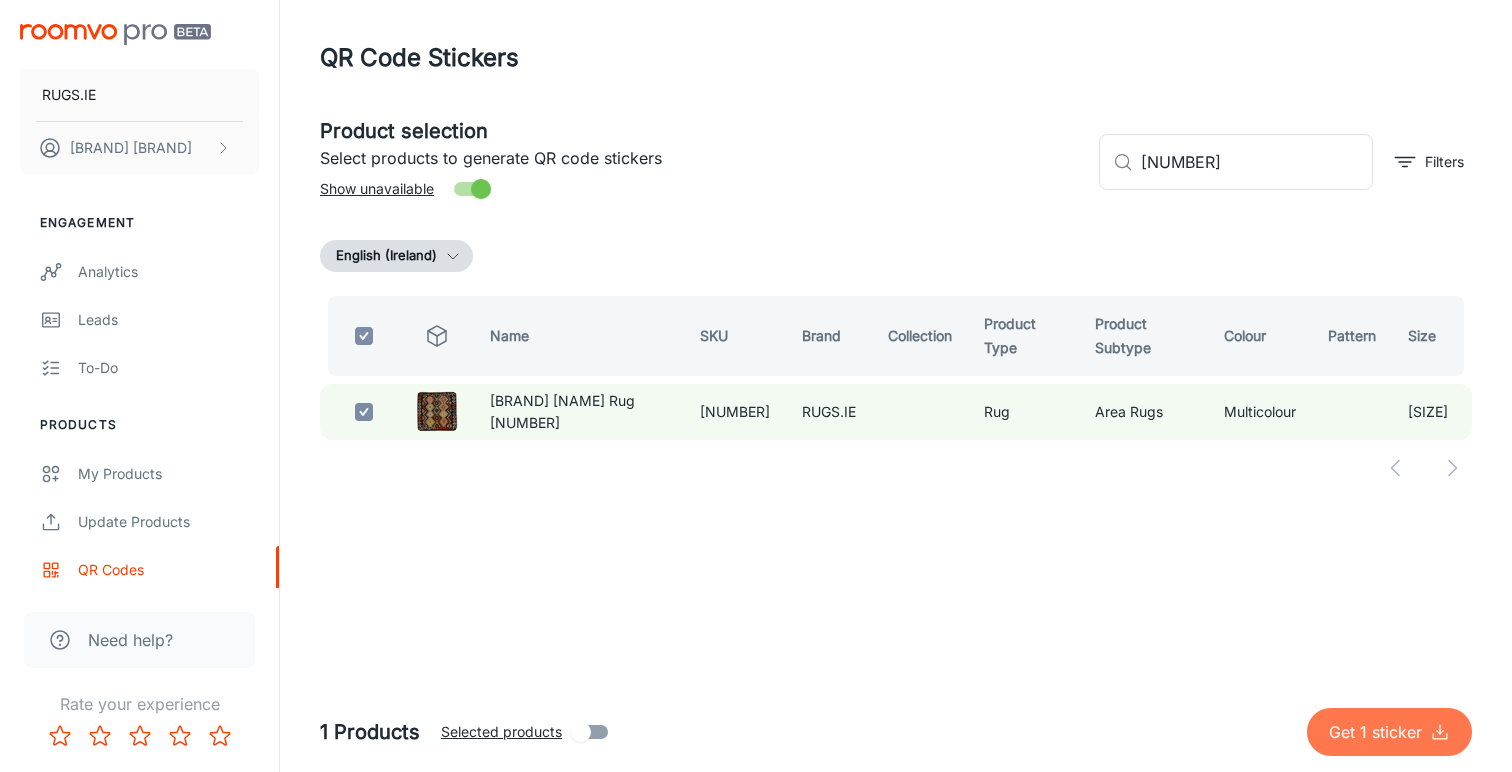 click on "Get 1 sticker" at bounding box center (1389, 732) 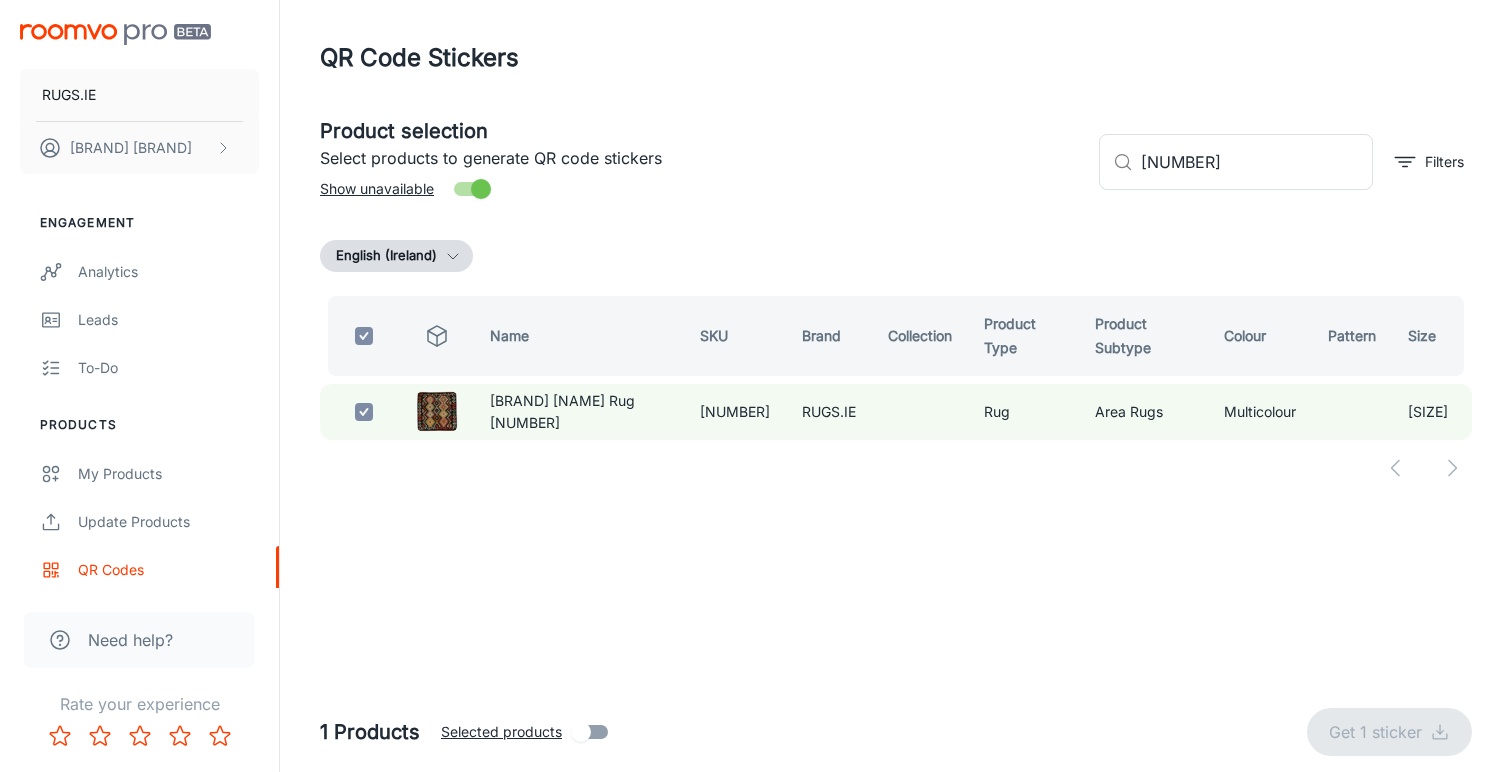 checkbox on "false" 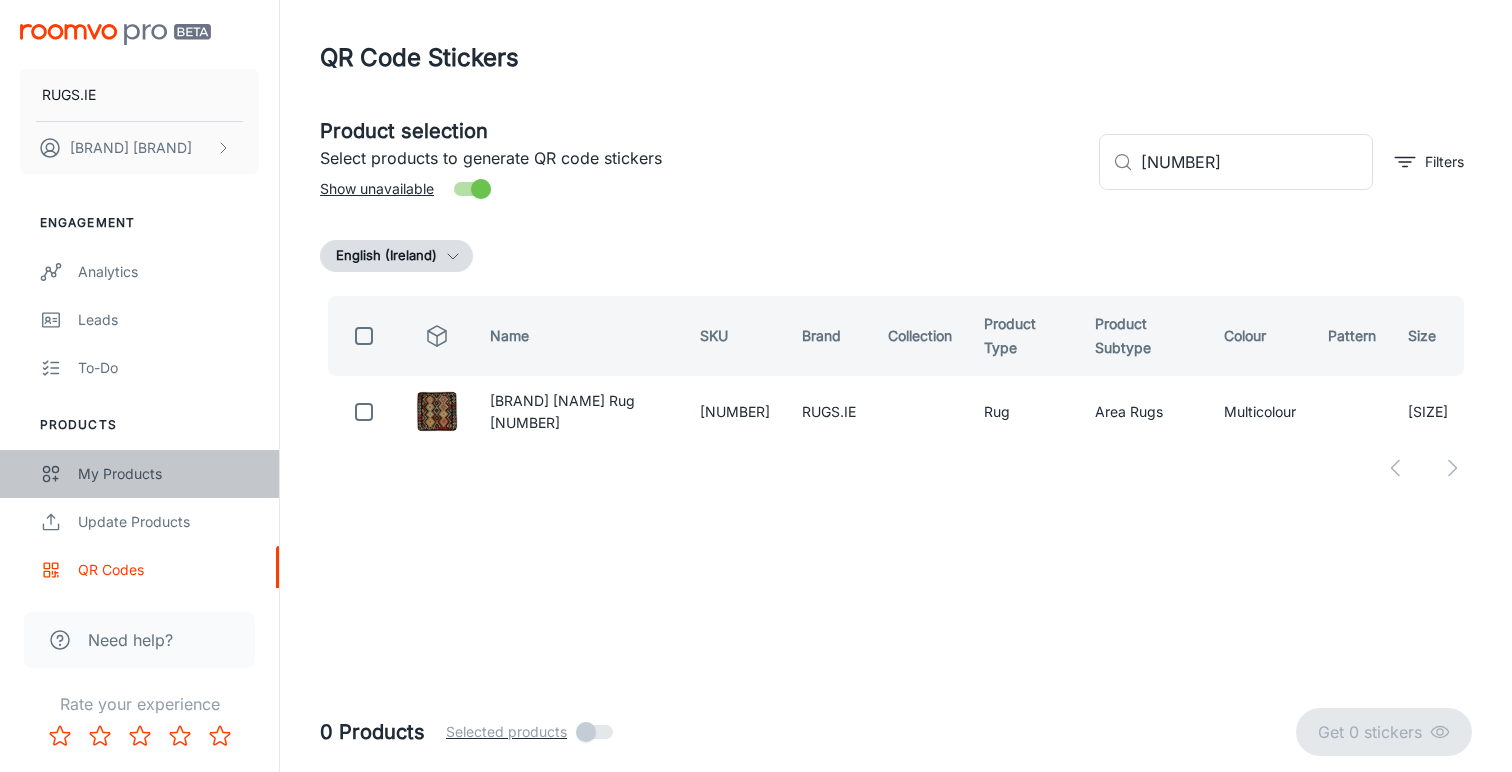 click on "My Products" at bounding box center [168, 474] 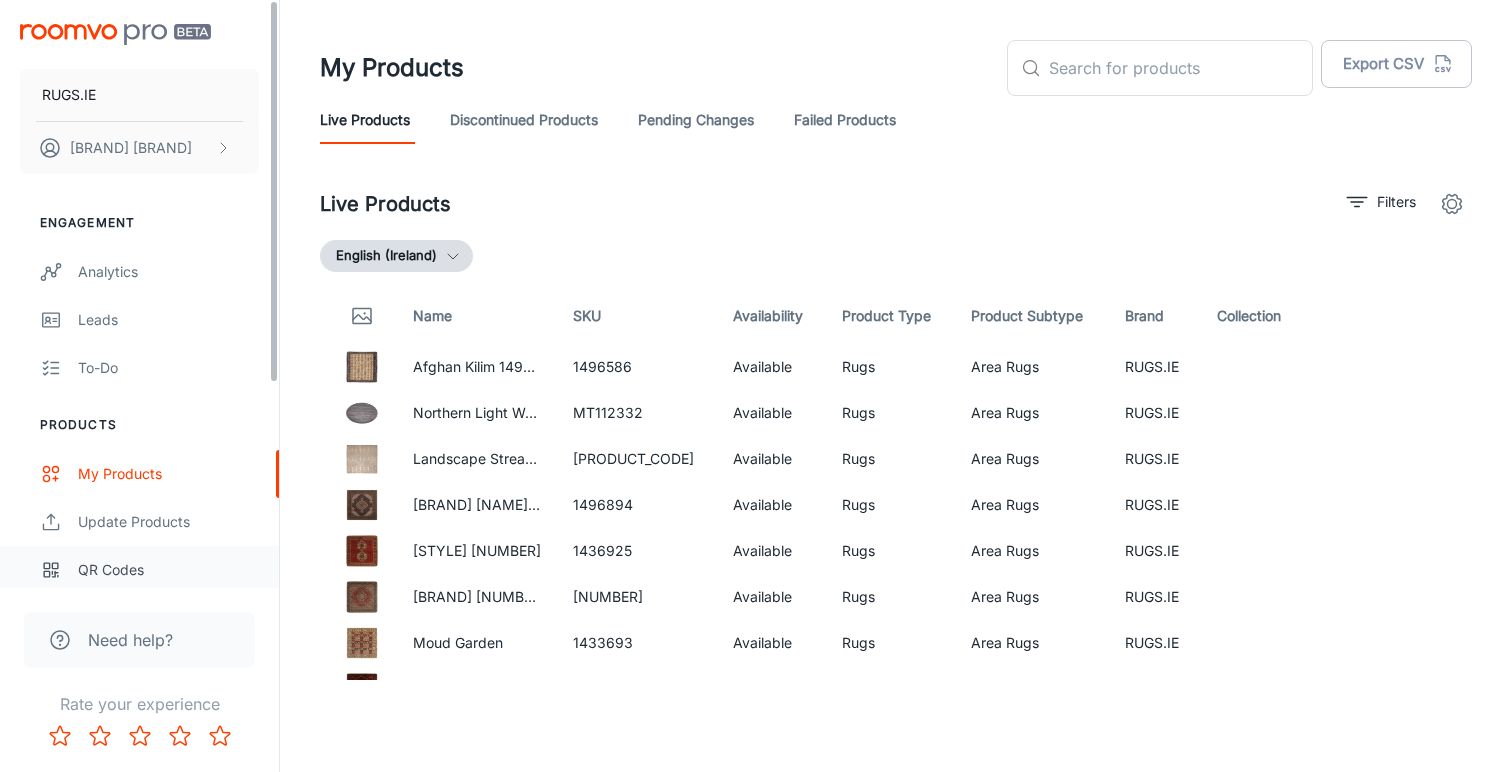 click on "QR Codes" at bounding box center [168, 570] 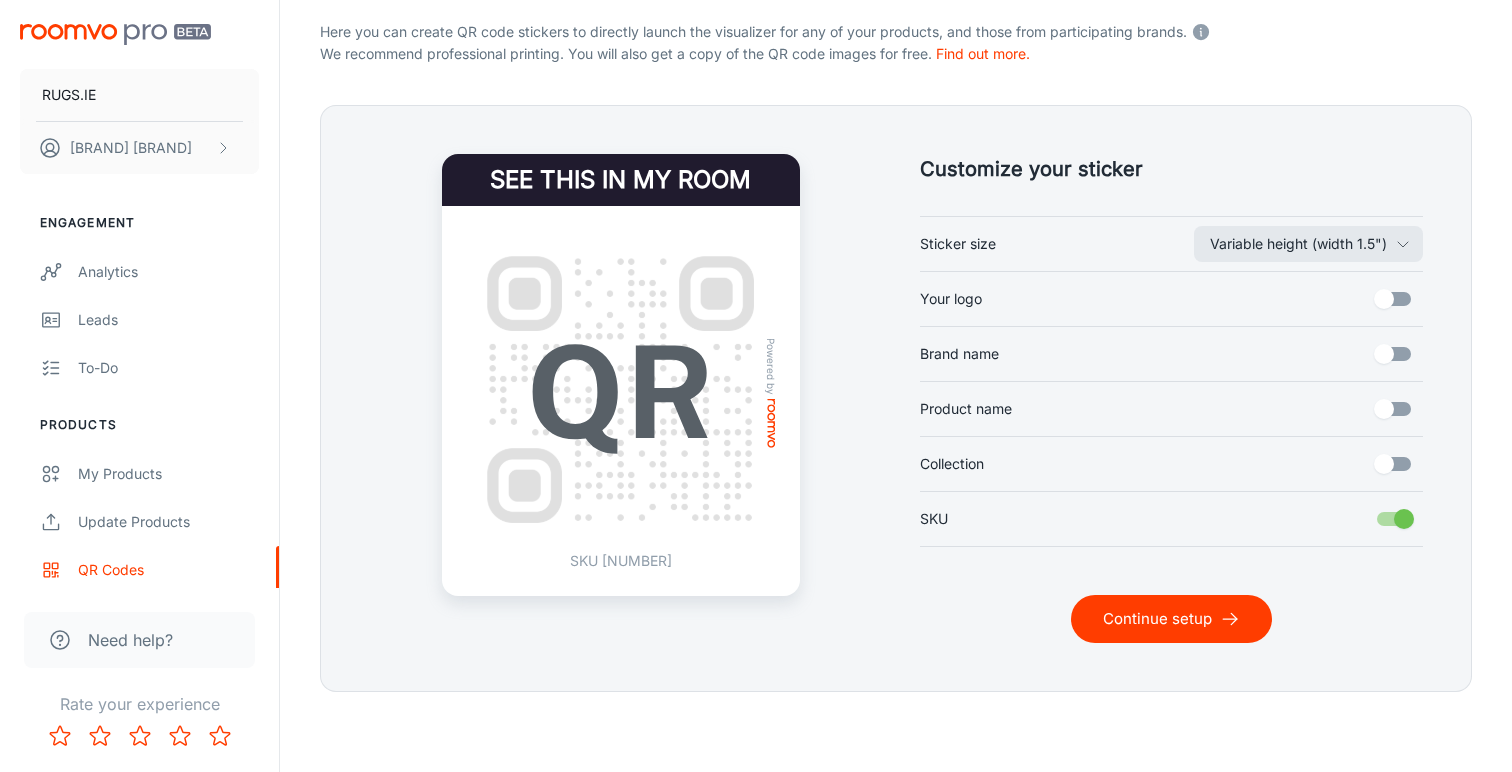 scroll, scrollTop: 395, scrollLeft: 0, axis: vertical 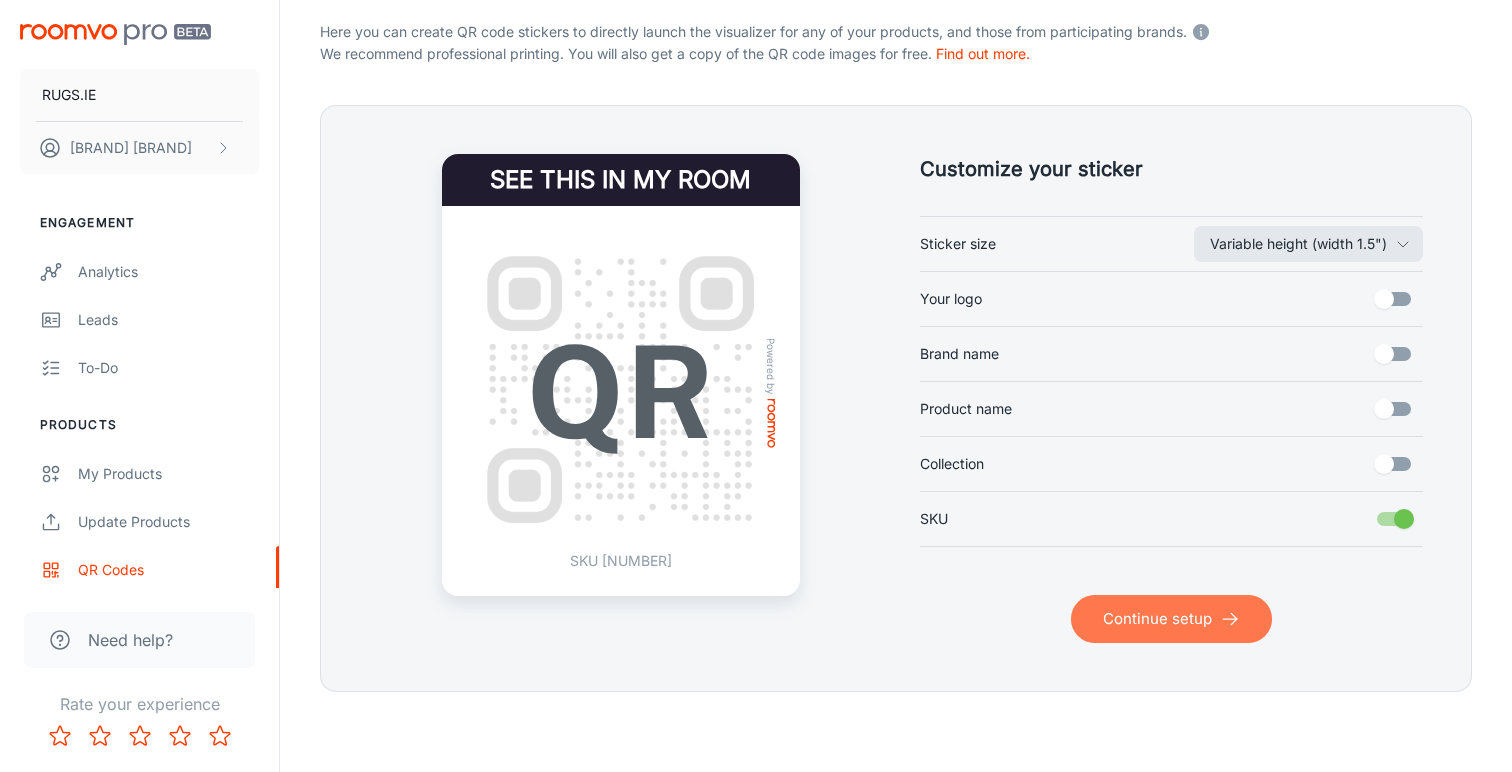 click on "Continue setup" at bounding box center (1171, 619) 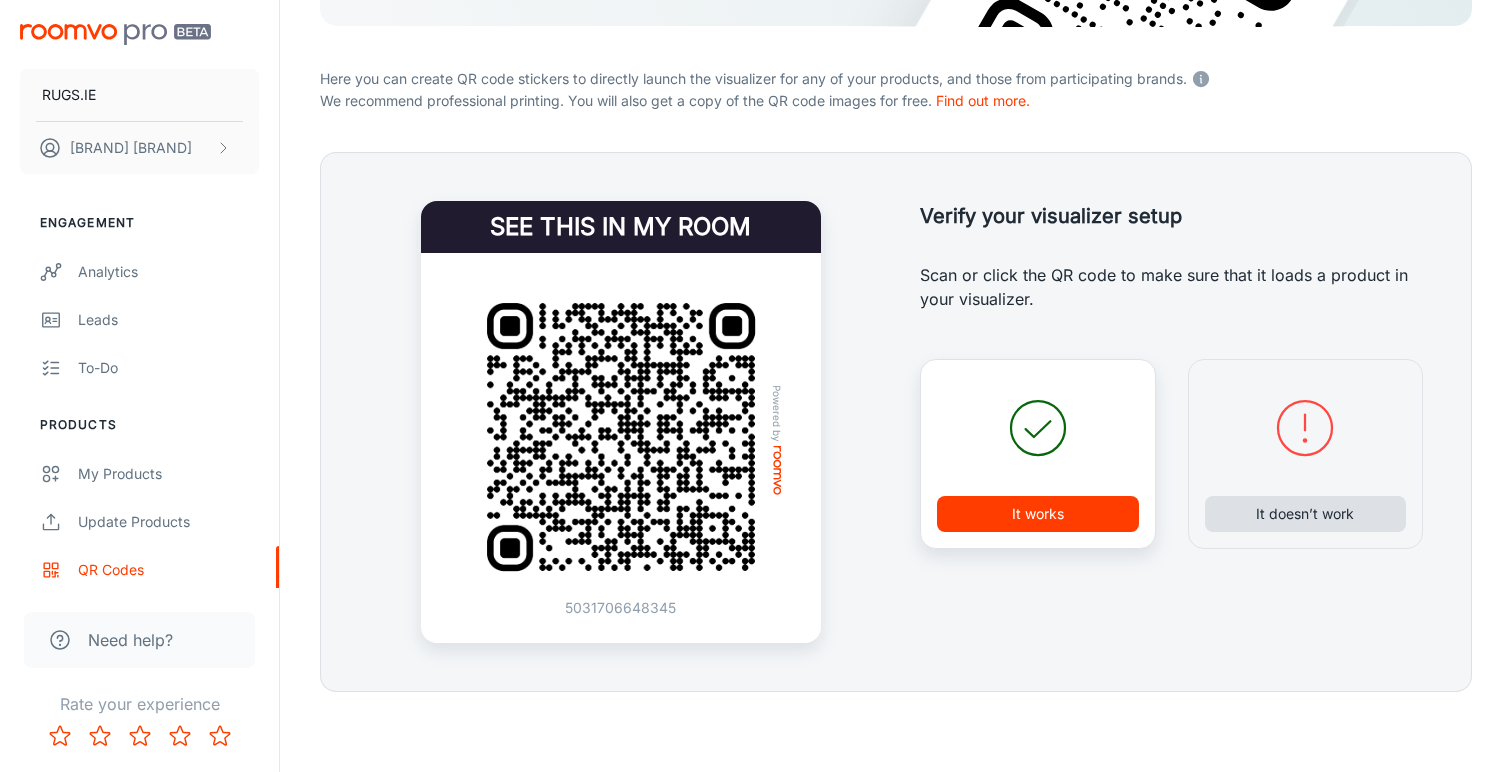 scroll, scrollTop: 348, scrollLeft: 0, axis: vertical 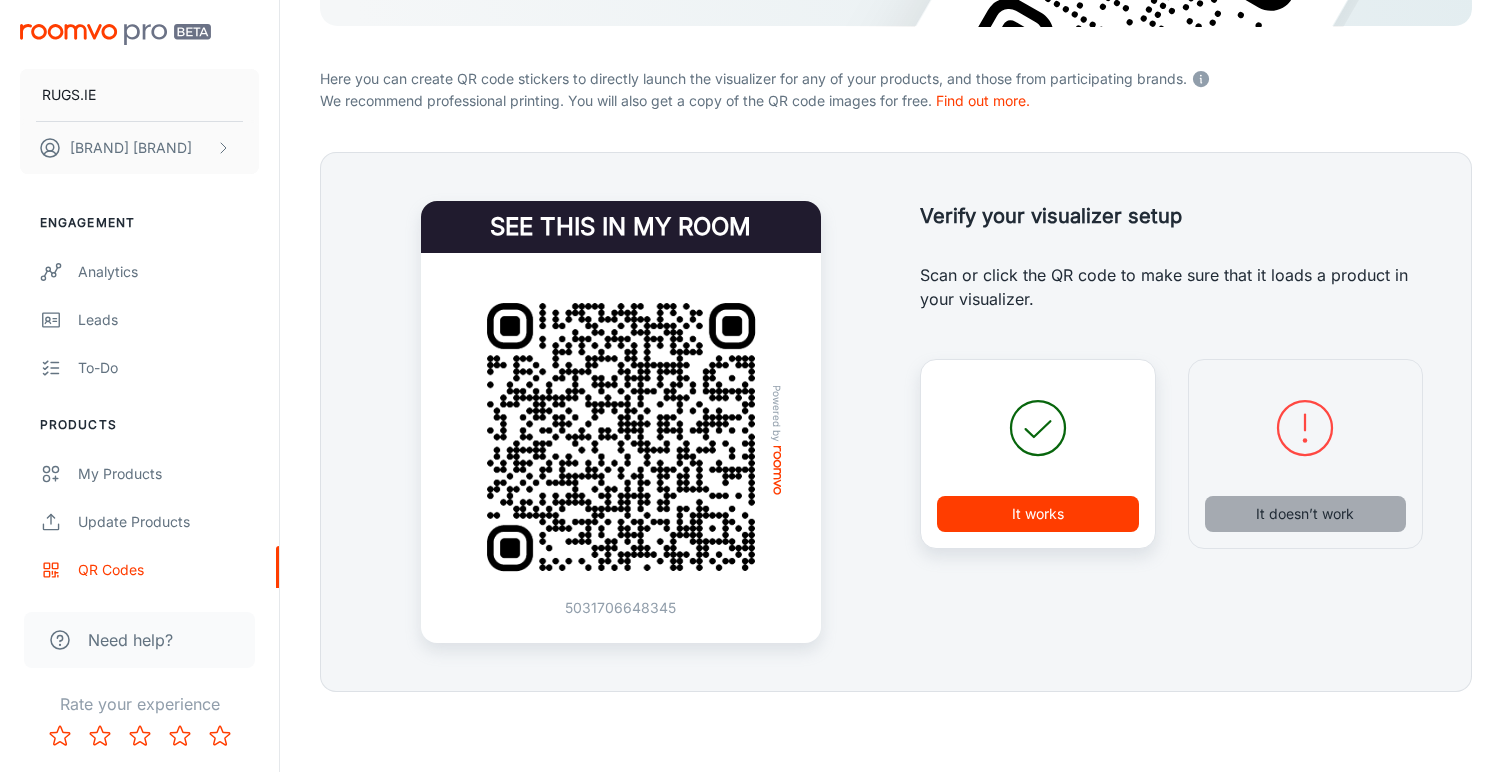 click on "It doesn’t work" at bounding box center [1306, 514] 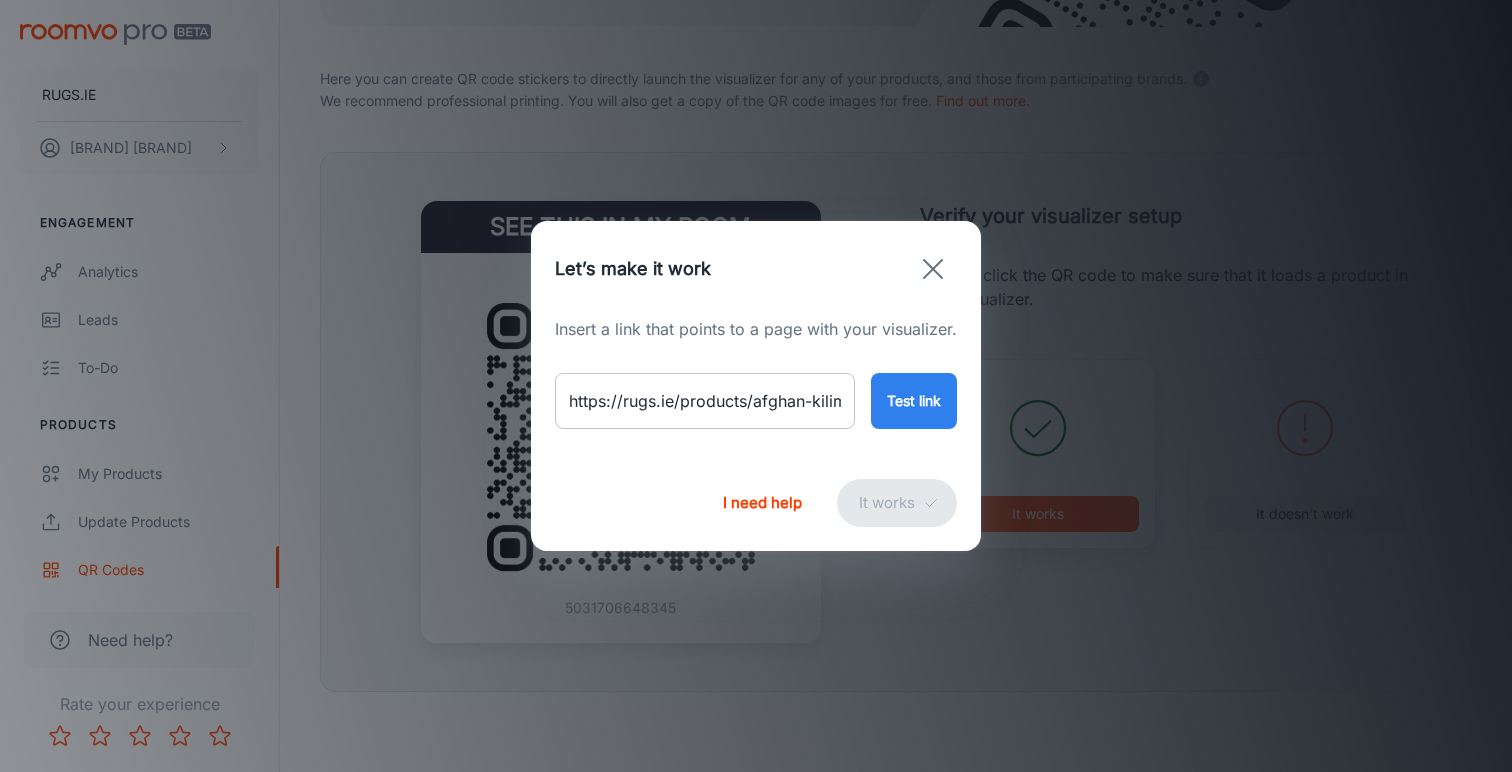 click on "https://rugs.ie/products/afghan-kilim-rug-1515328" at bounding box center (705, 401) 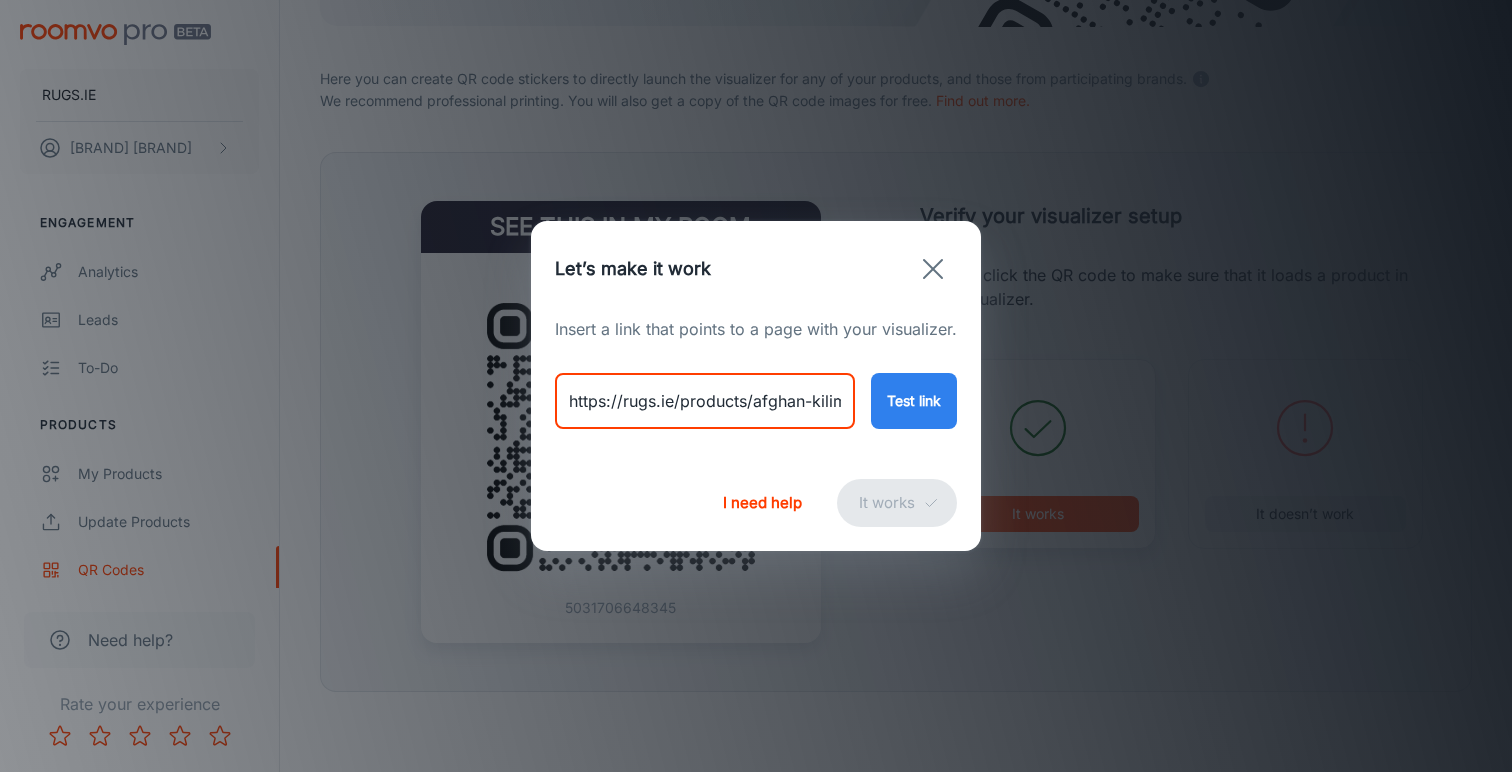 click on "https://rugs.ie/products/afghan-kilim-rug-1515328" at bounding box center [705, 401] 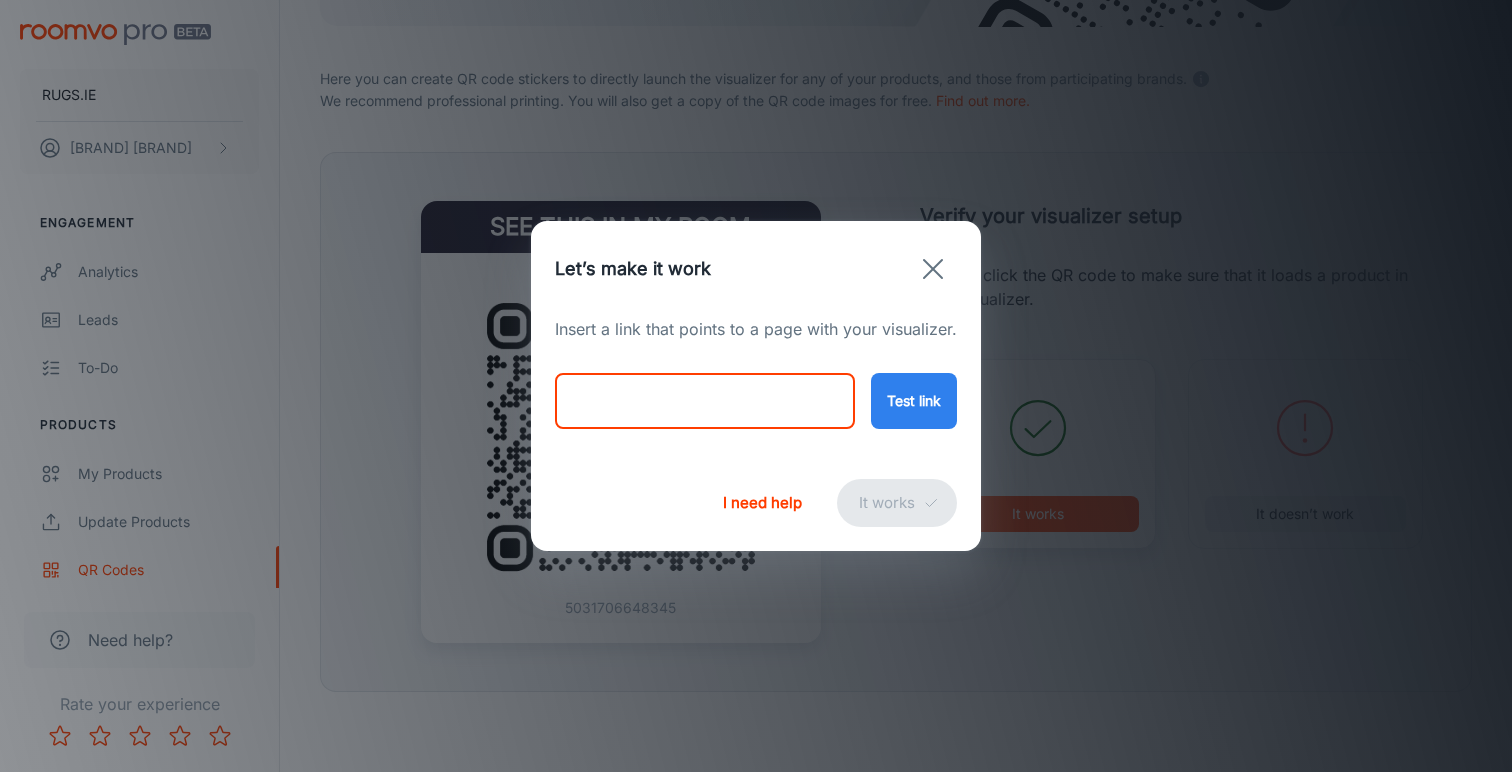 paste on "https://rugs.ie/products/afghan-kilim-runner-1516590" 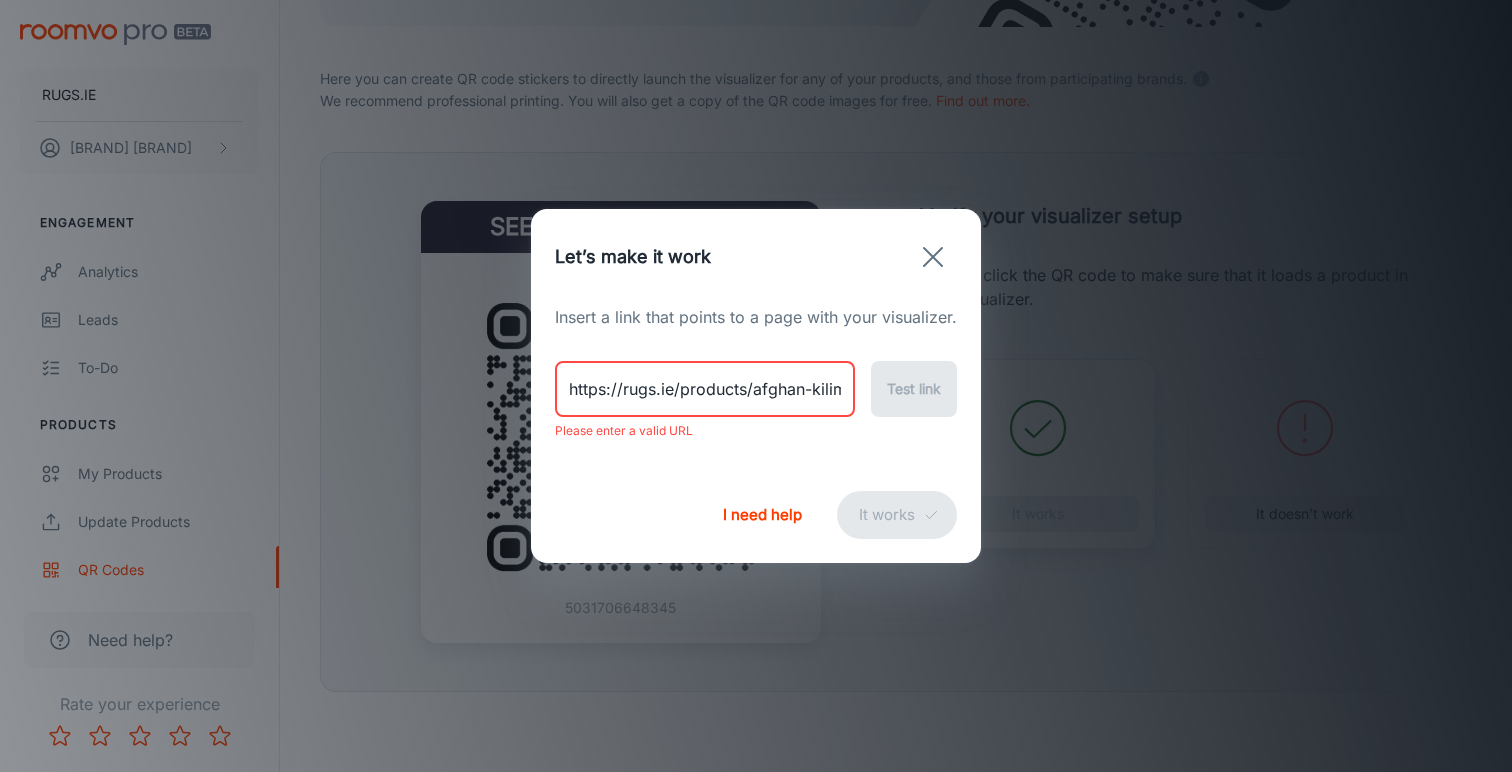 click on "https://rugs.ie/products/afghan-kilim-runner-1516590" at bounding box center [705, 389] 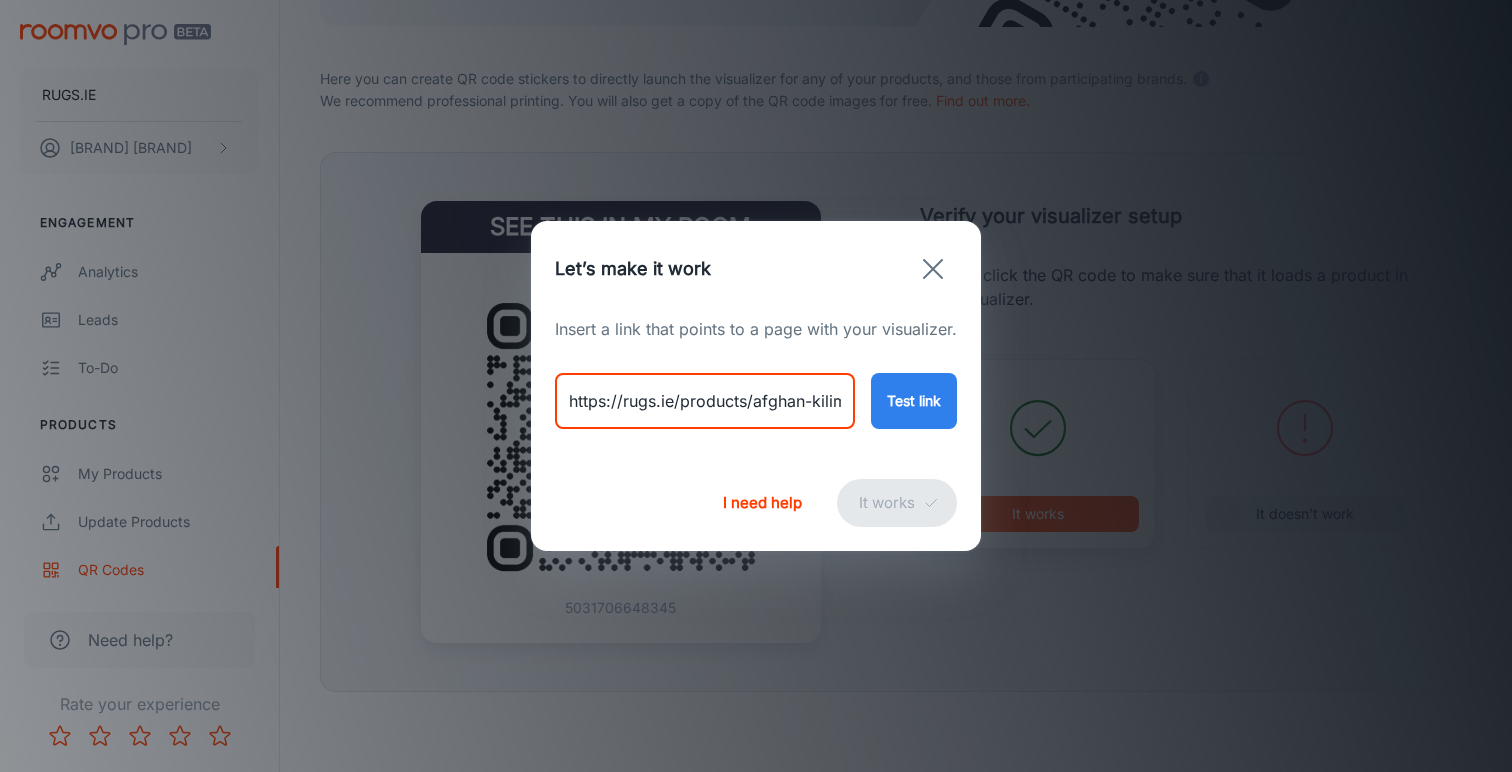 type on "https://rugs.ie/products/afghan-kilim-runner-1516590" 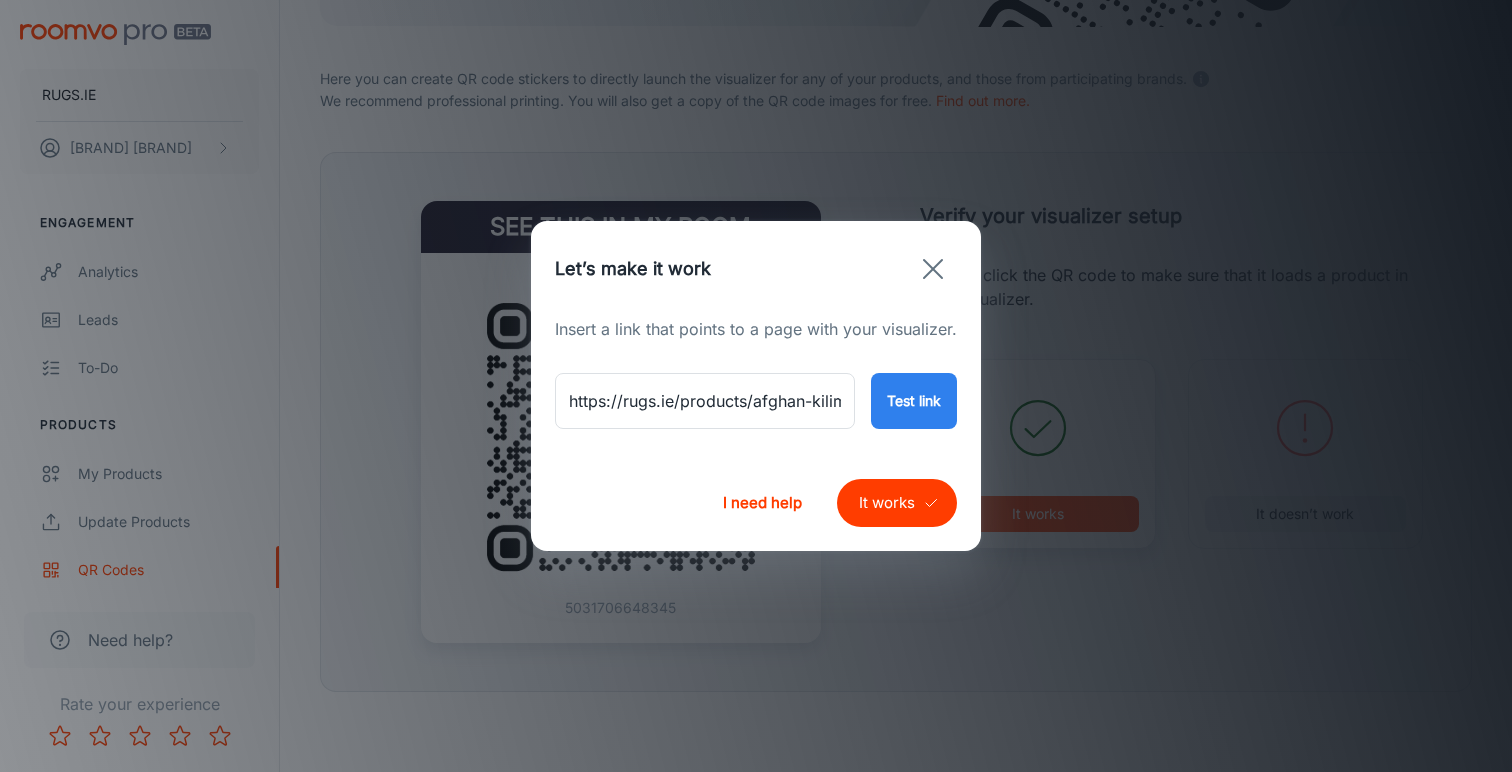 click on "It works" at bounding box center (897, 503) 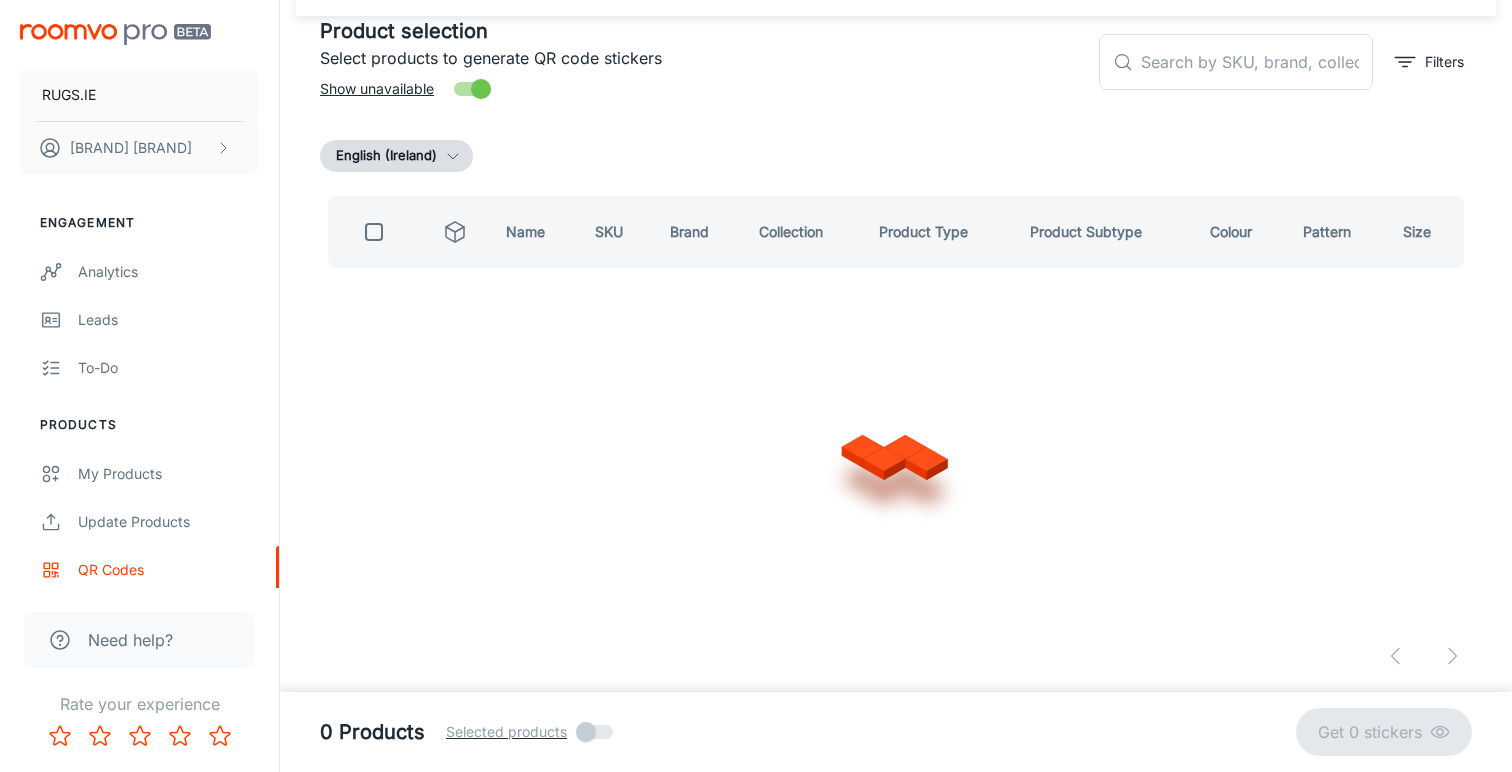 scroll, scrollTop: 99, scrollLeft: 0, axis: vertical 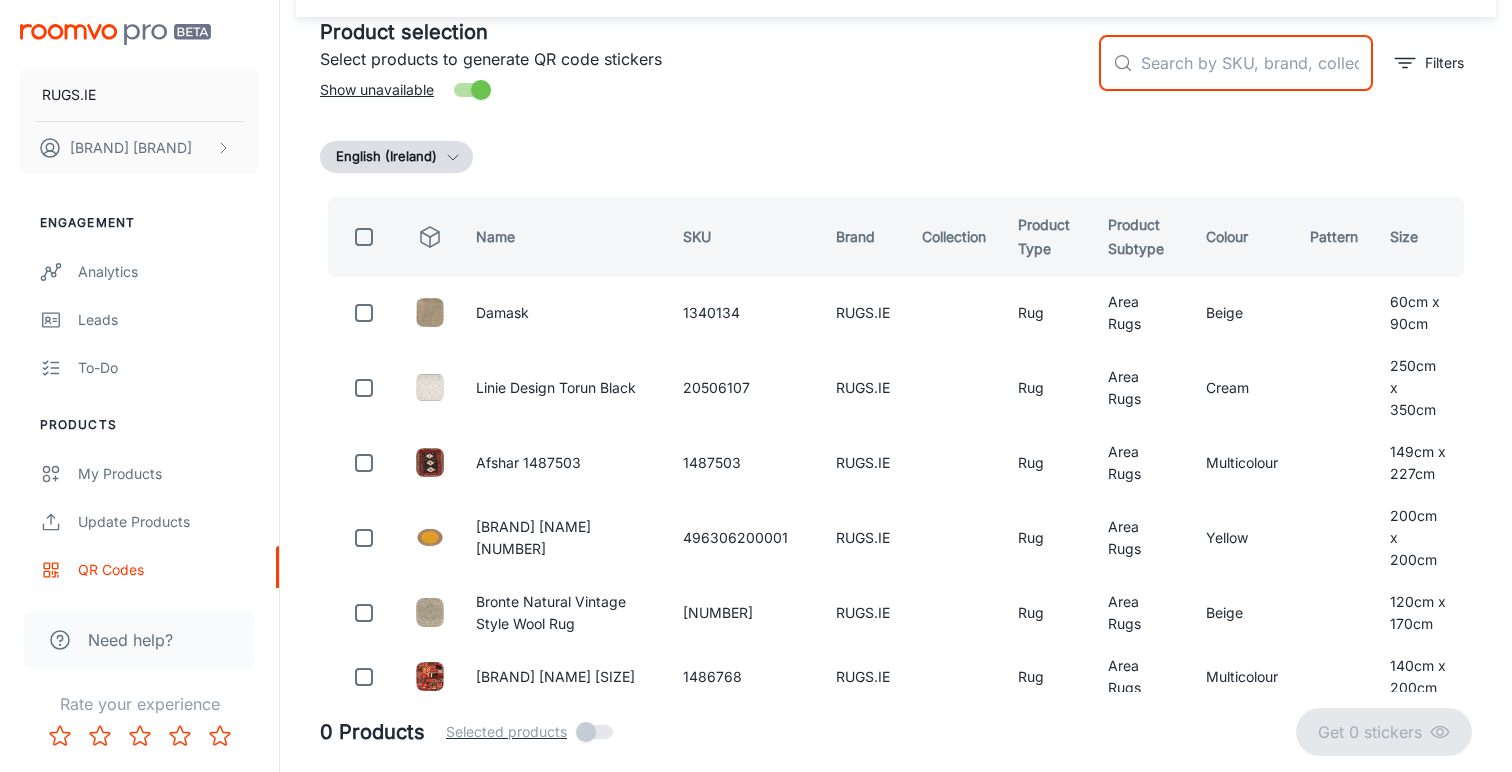 click at bounding box center [1257, 63] 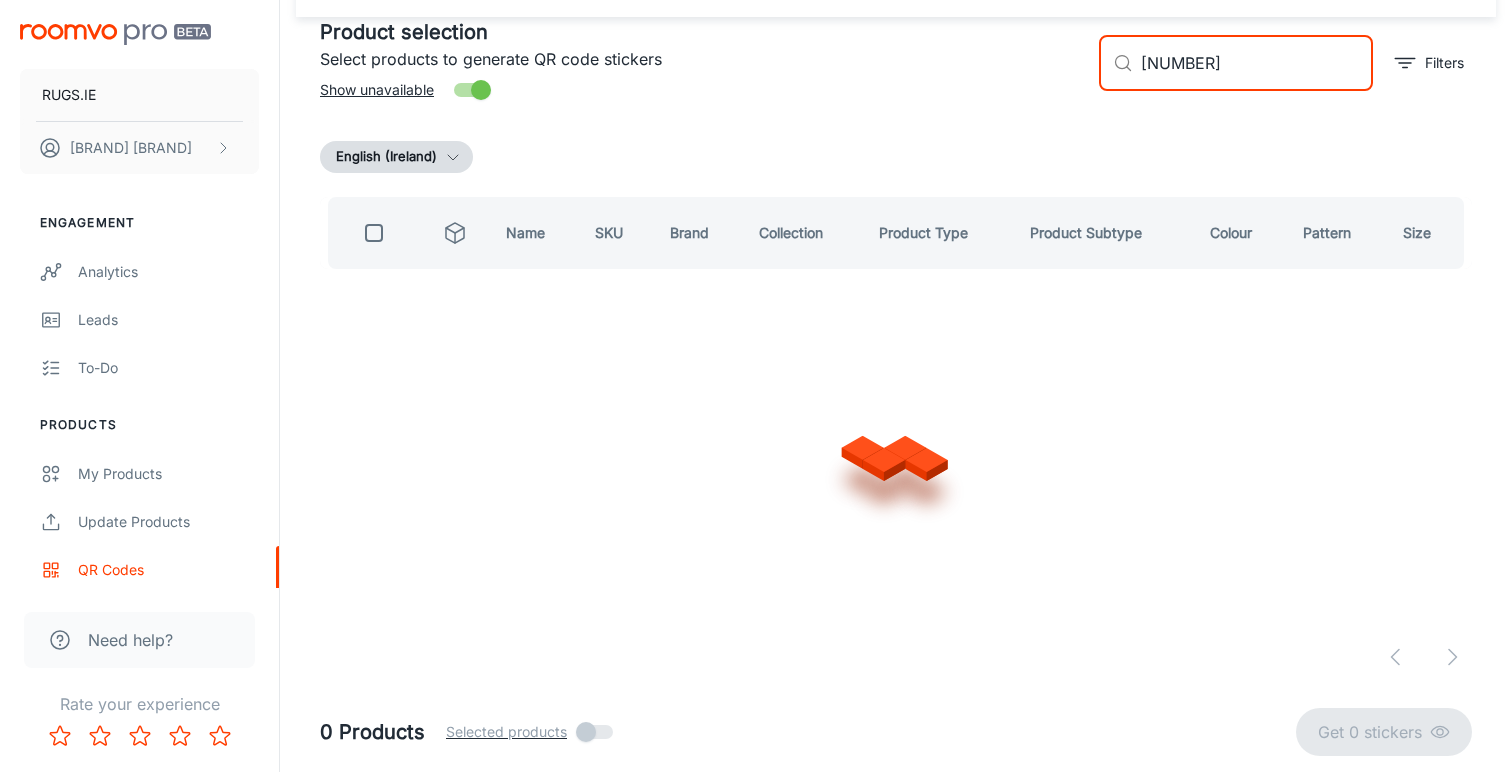 scroll, scrollTop: 0, scrollLeft: 0, axis: both 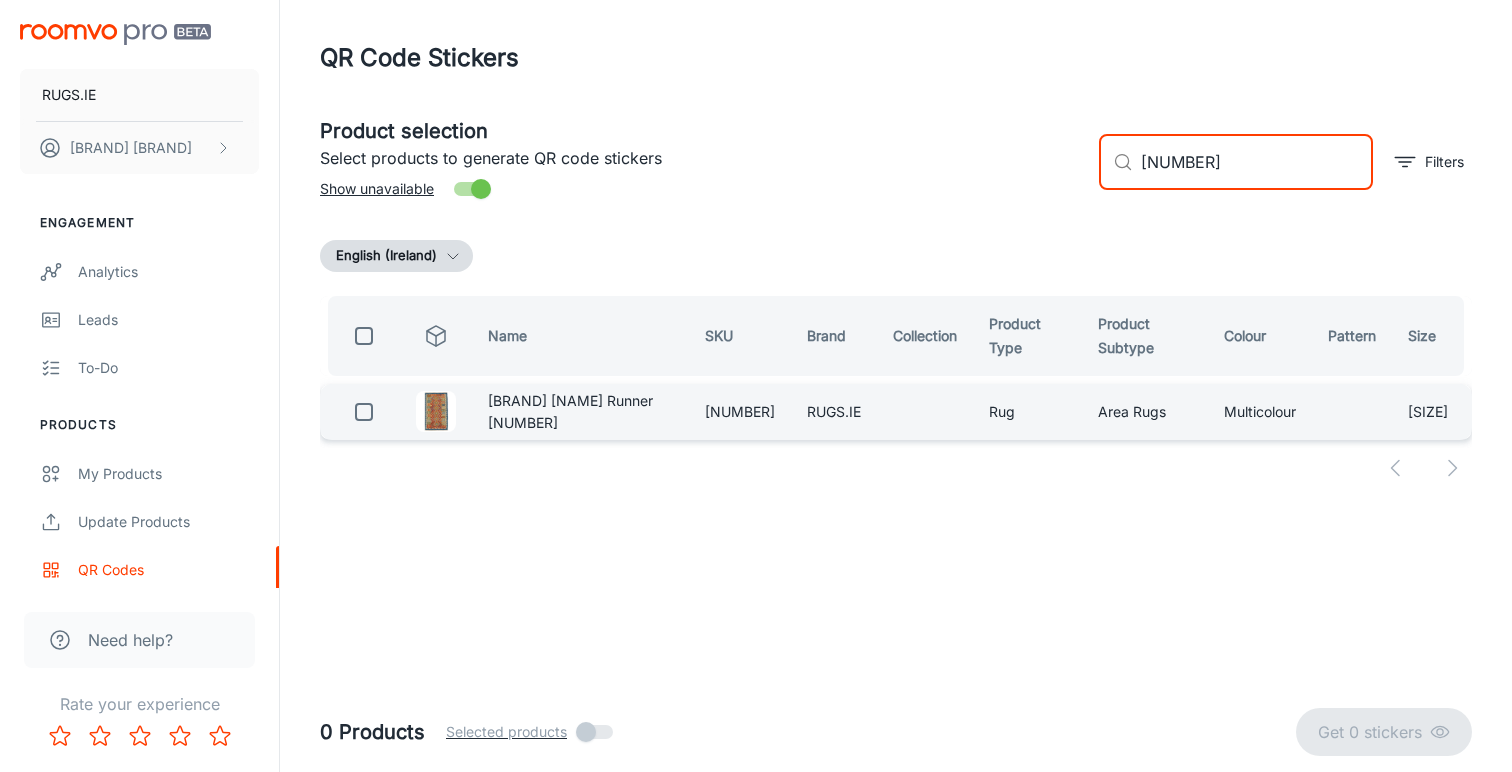 type on "[NUMBER]" 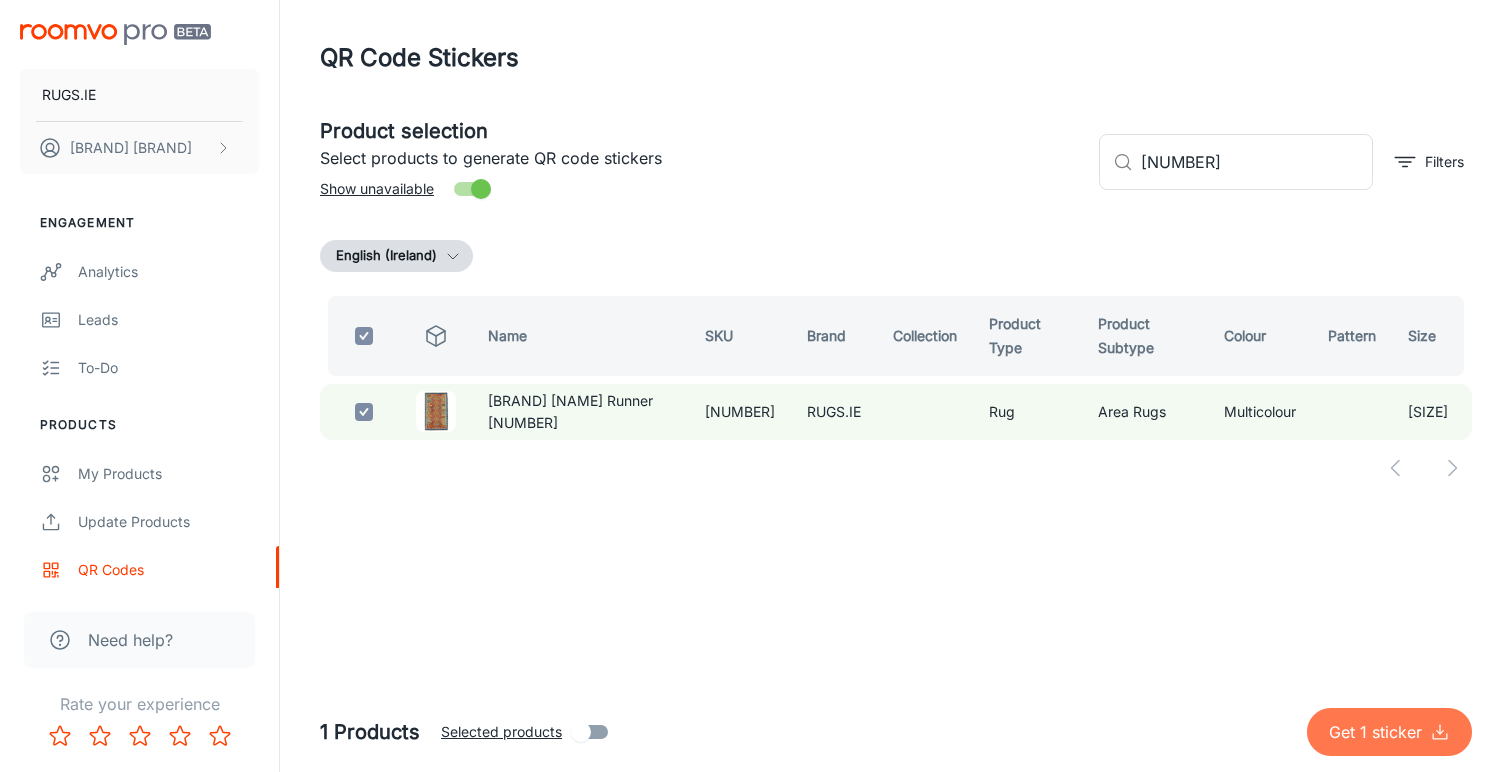 click on "Get 1 sticker" at bounding box center (1379, 732) 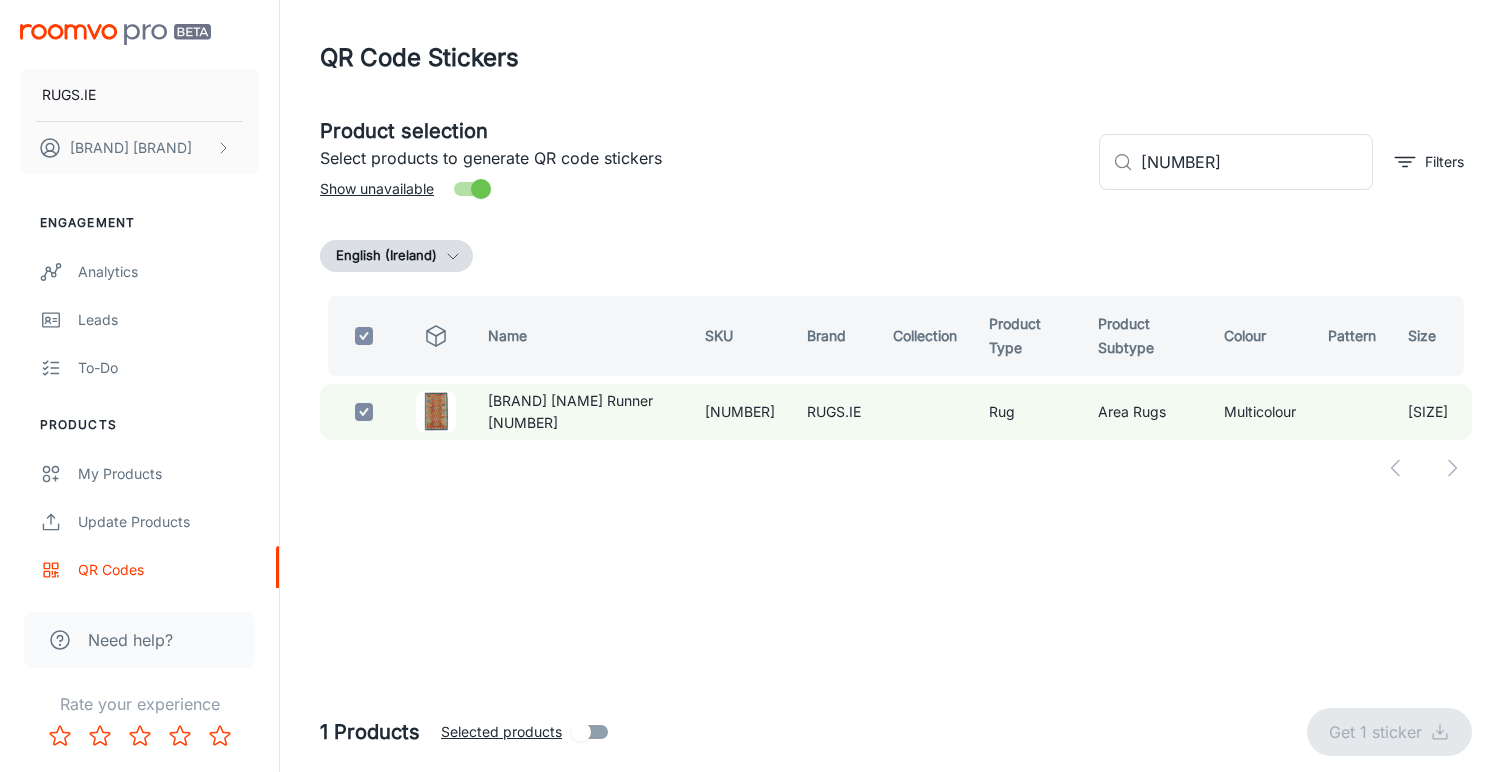 checkbox on "false" 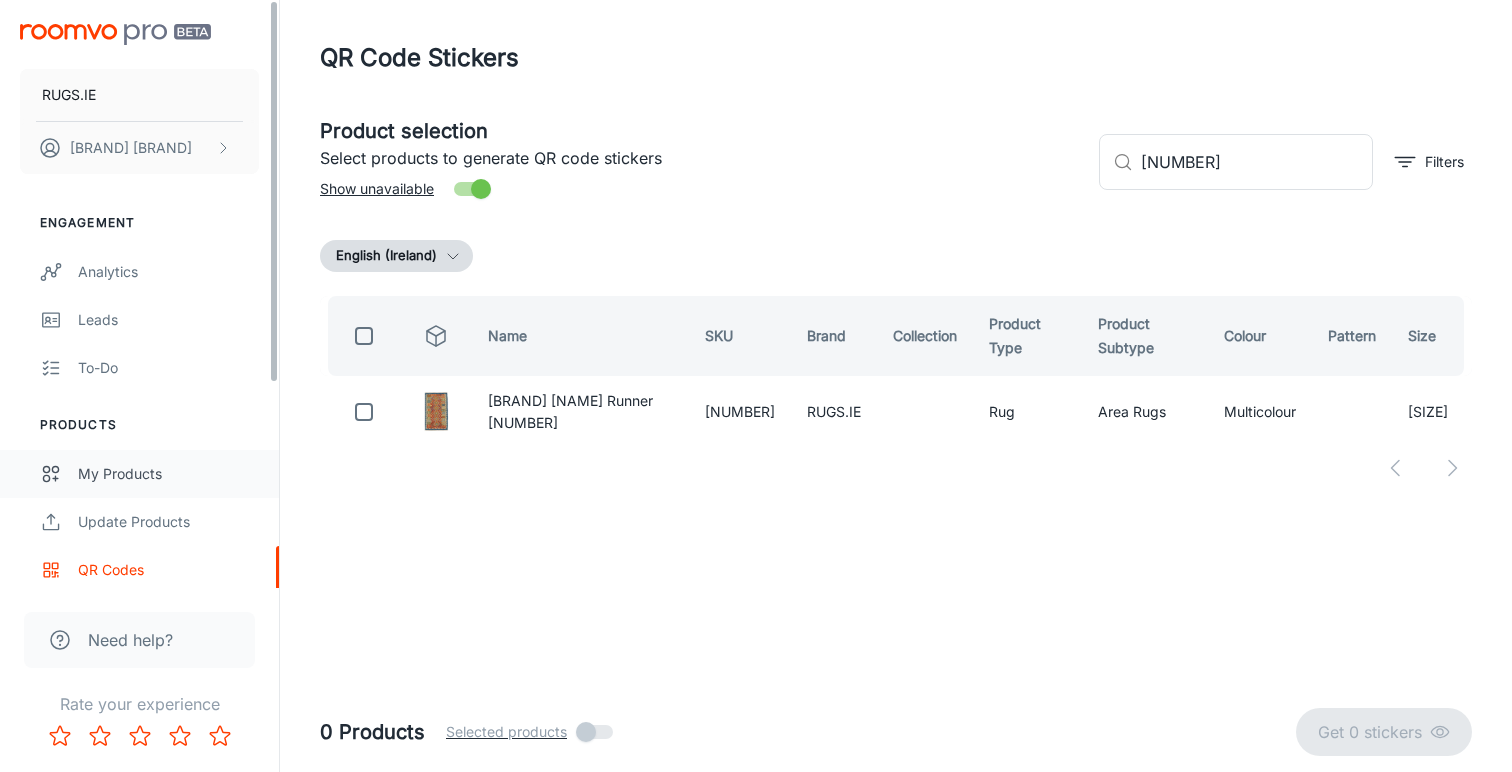 click on "My Products" at bounding box center [168, 474] 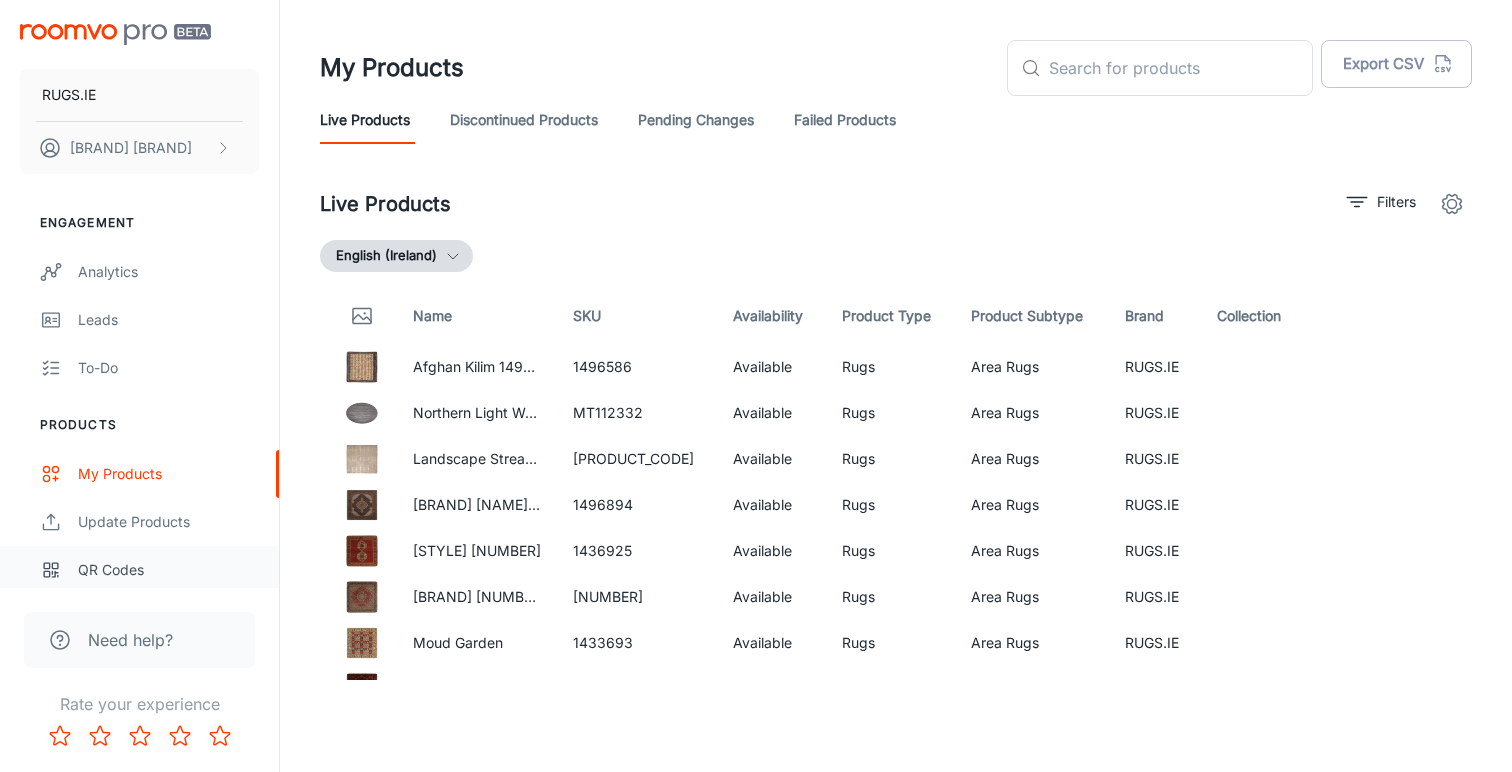 click on "QR Codes" at bounding box center [168, 570] 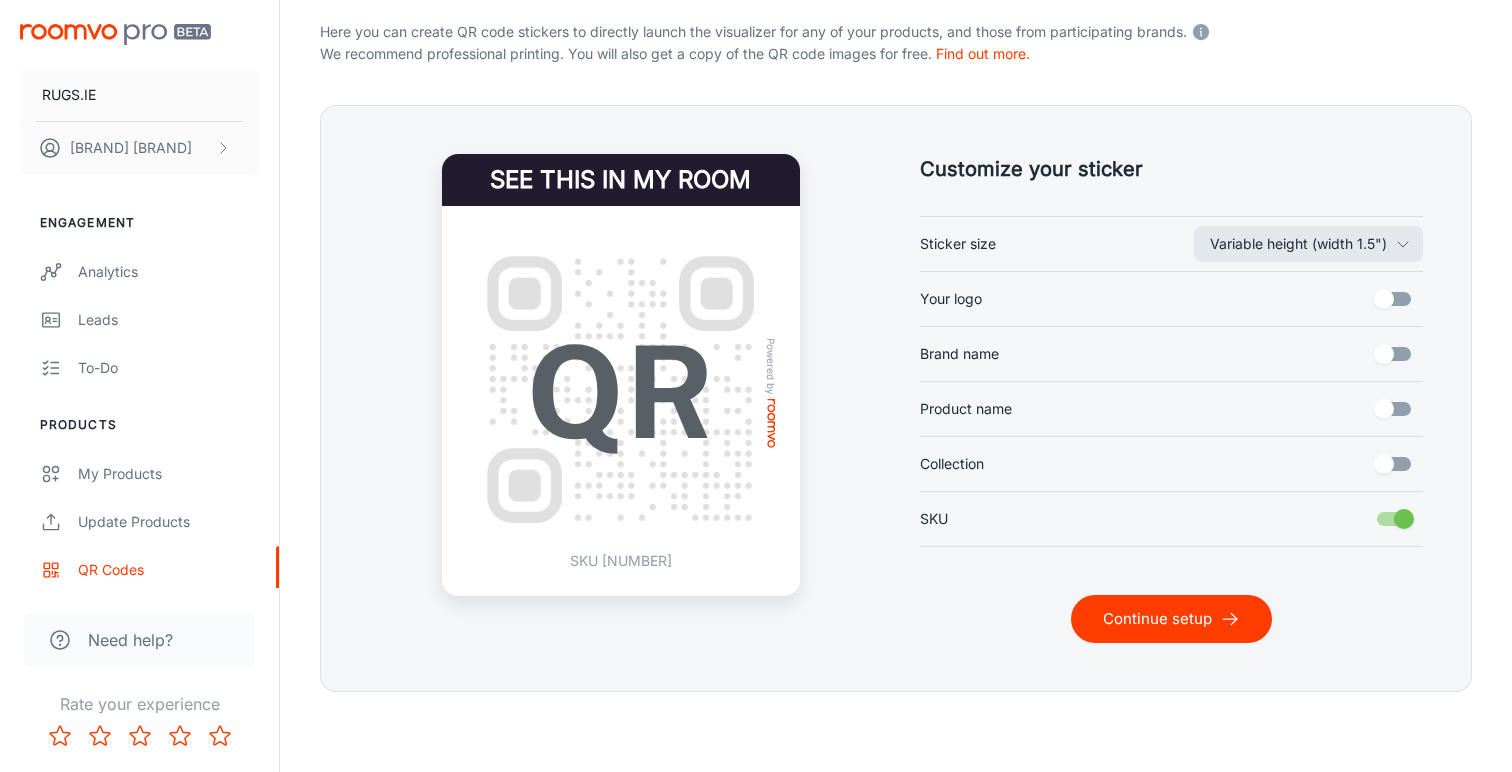 scroll, scrollTop: 395, scrollLeft: 0, axis: vertical 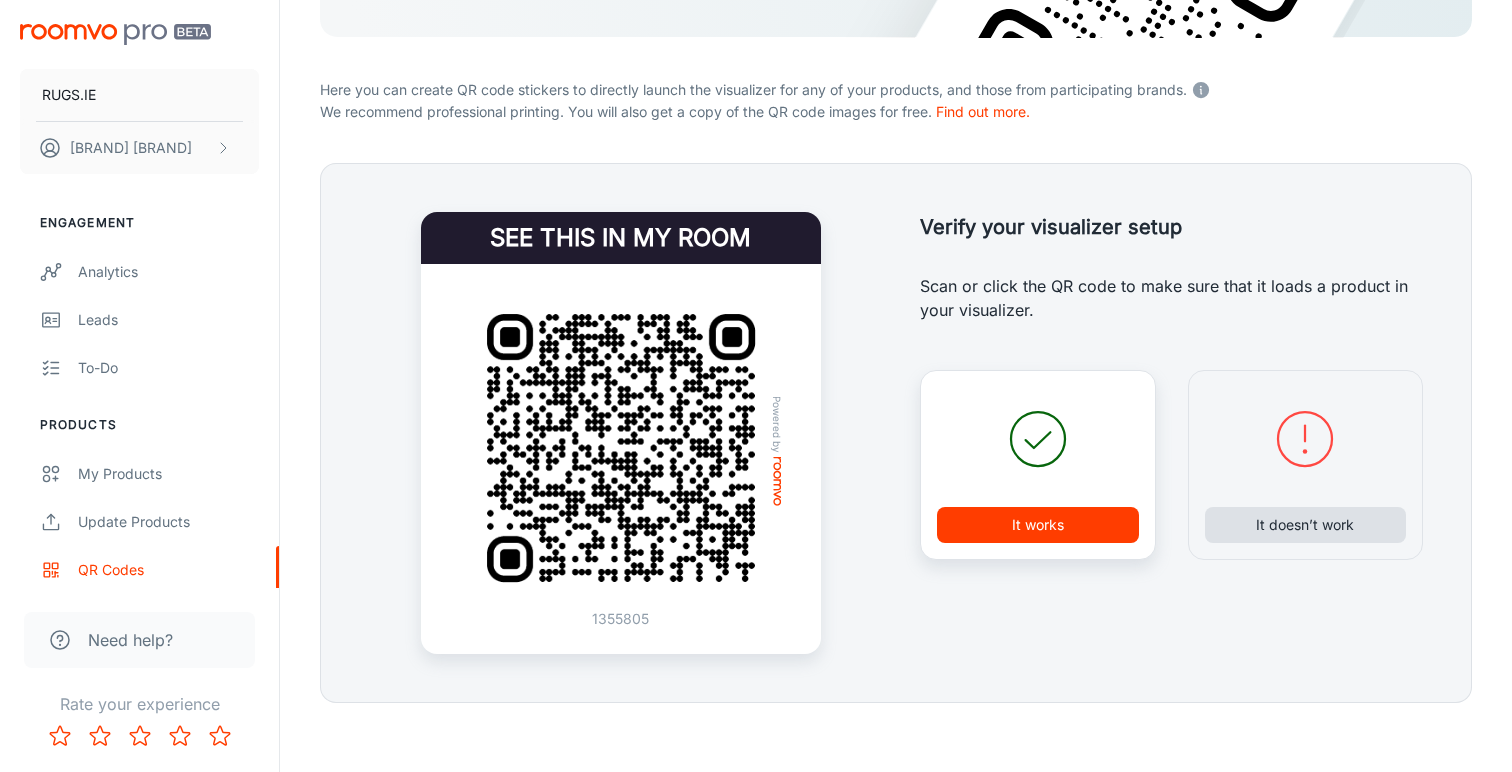 click on "It doesn’t work" at bounding box center (1306, 525) 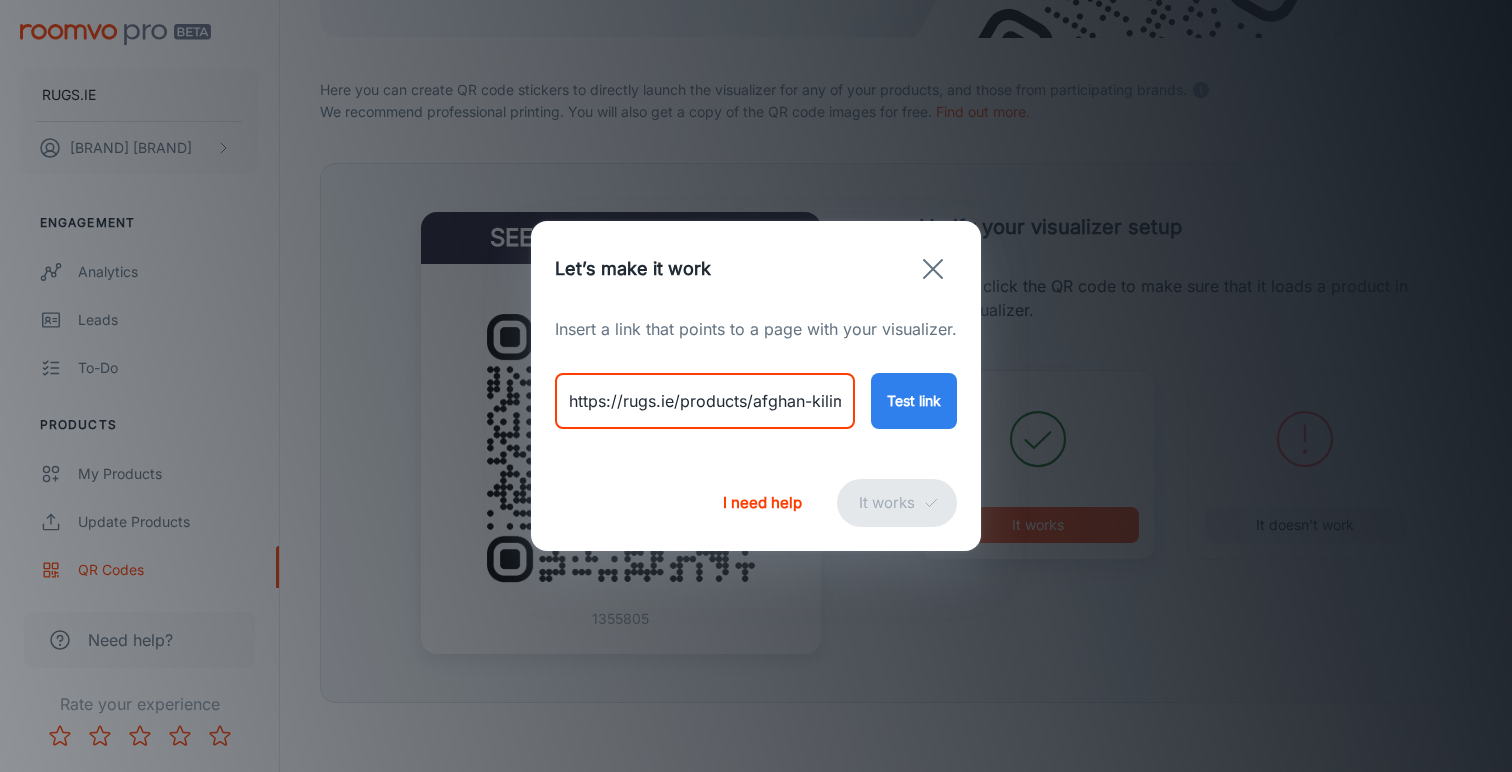 click on "https://rugs.ie/products/afghan-kilim-rug-1515328" at bounding box center [705, 401] 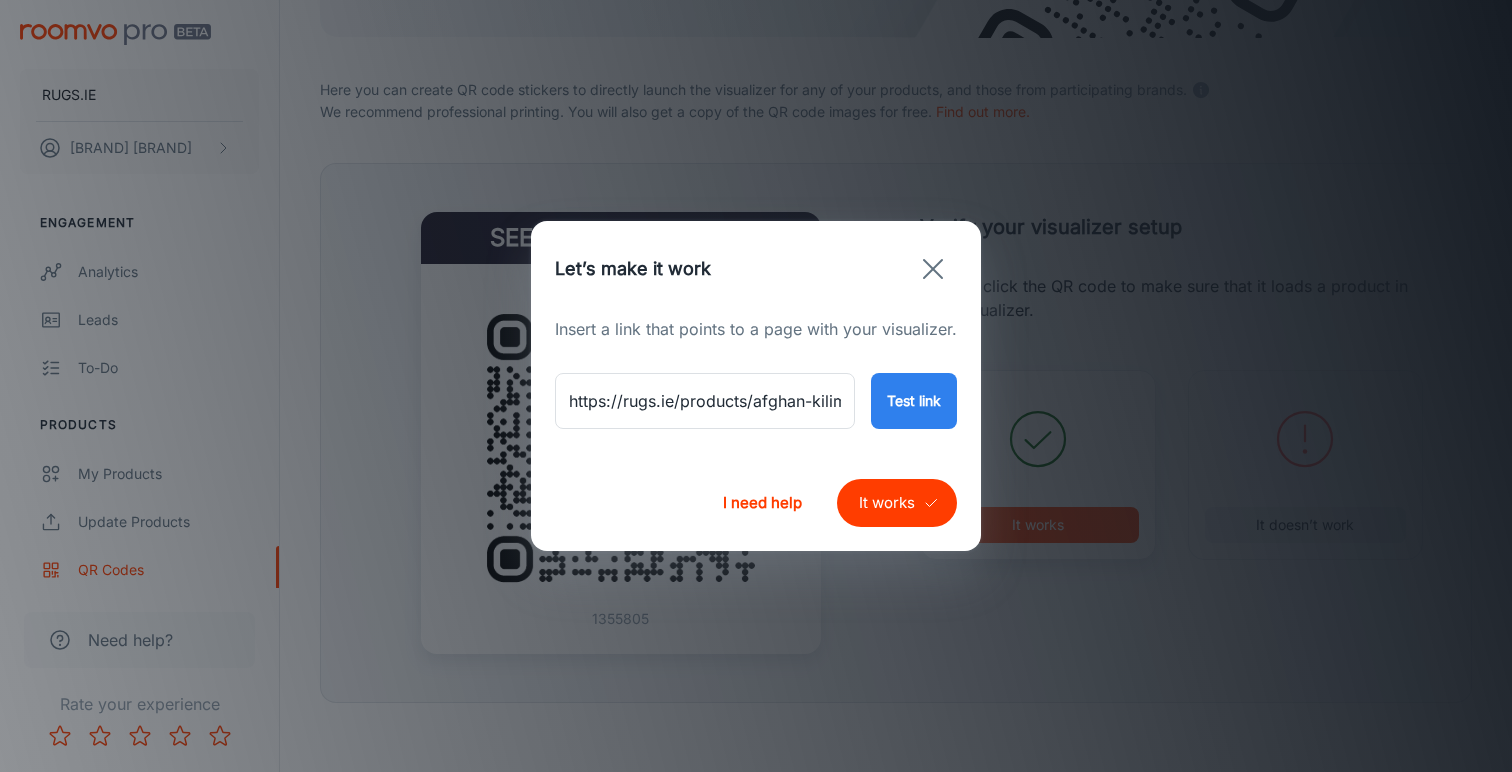 click on "It works" at bounding box center (897, 503) 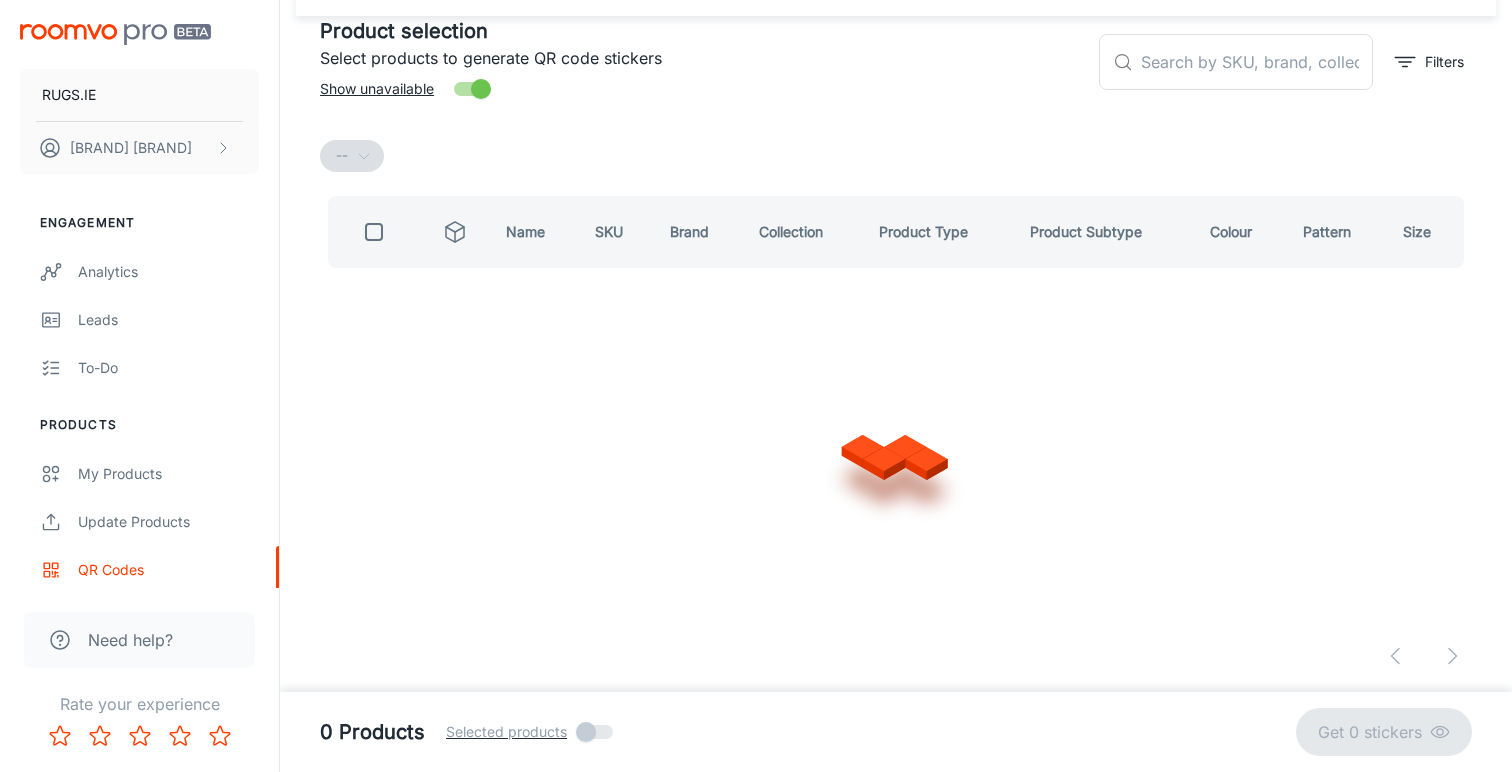 scroll, scrollTop: 99, scrollLeft: 0, axis: vertical 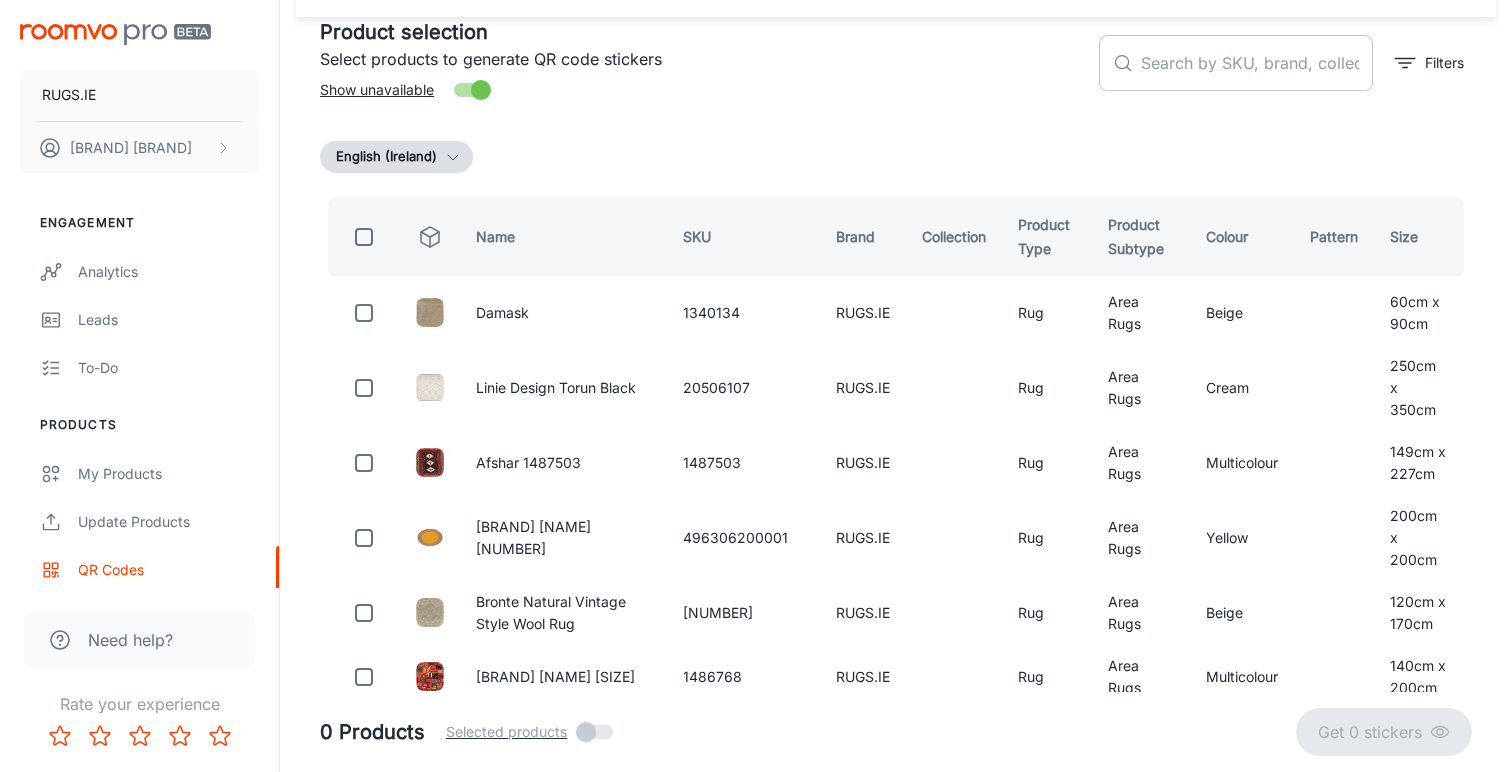 click at bounding box center [1257, 63] 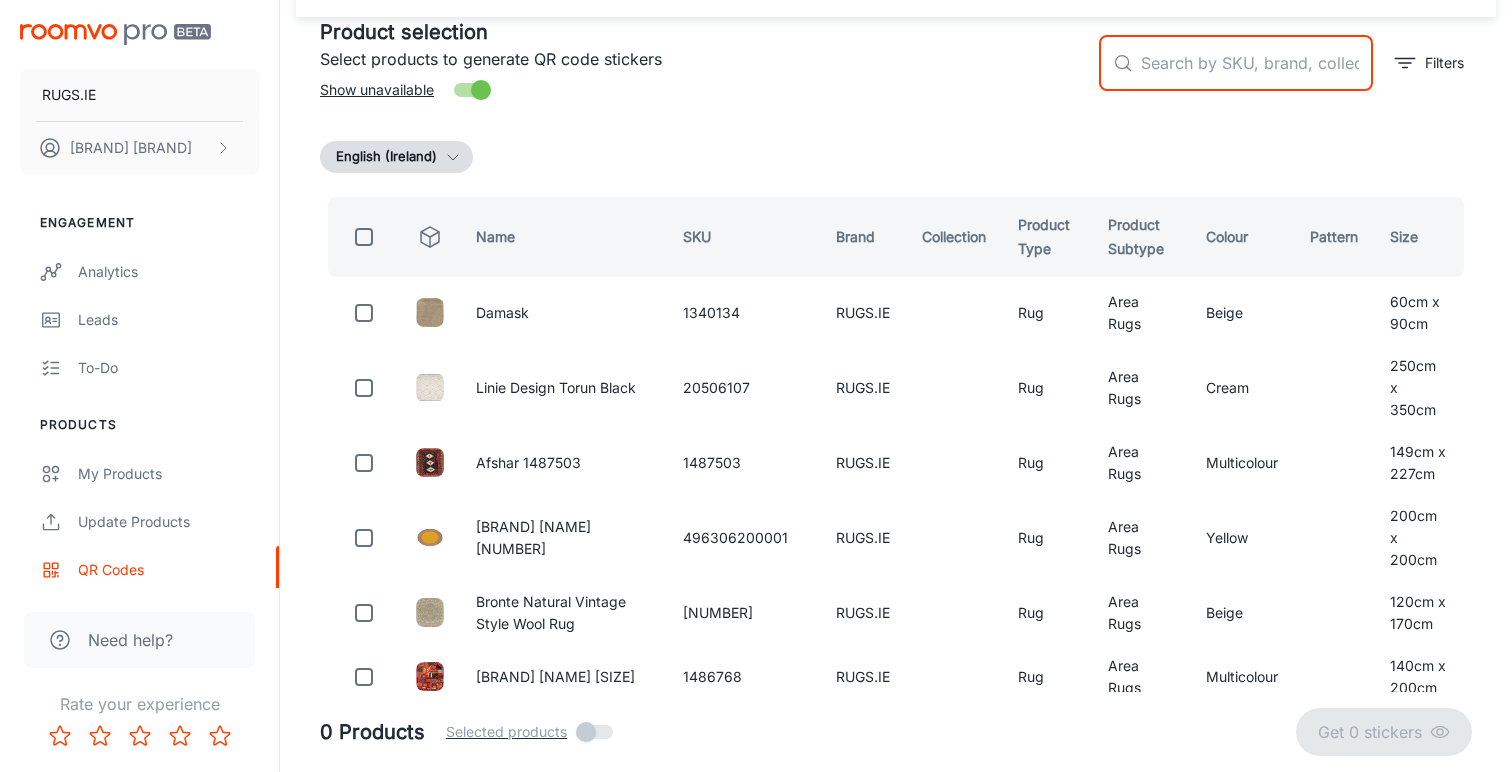 paste on "1515435" 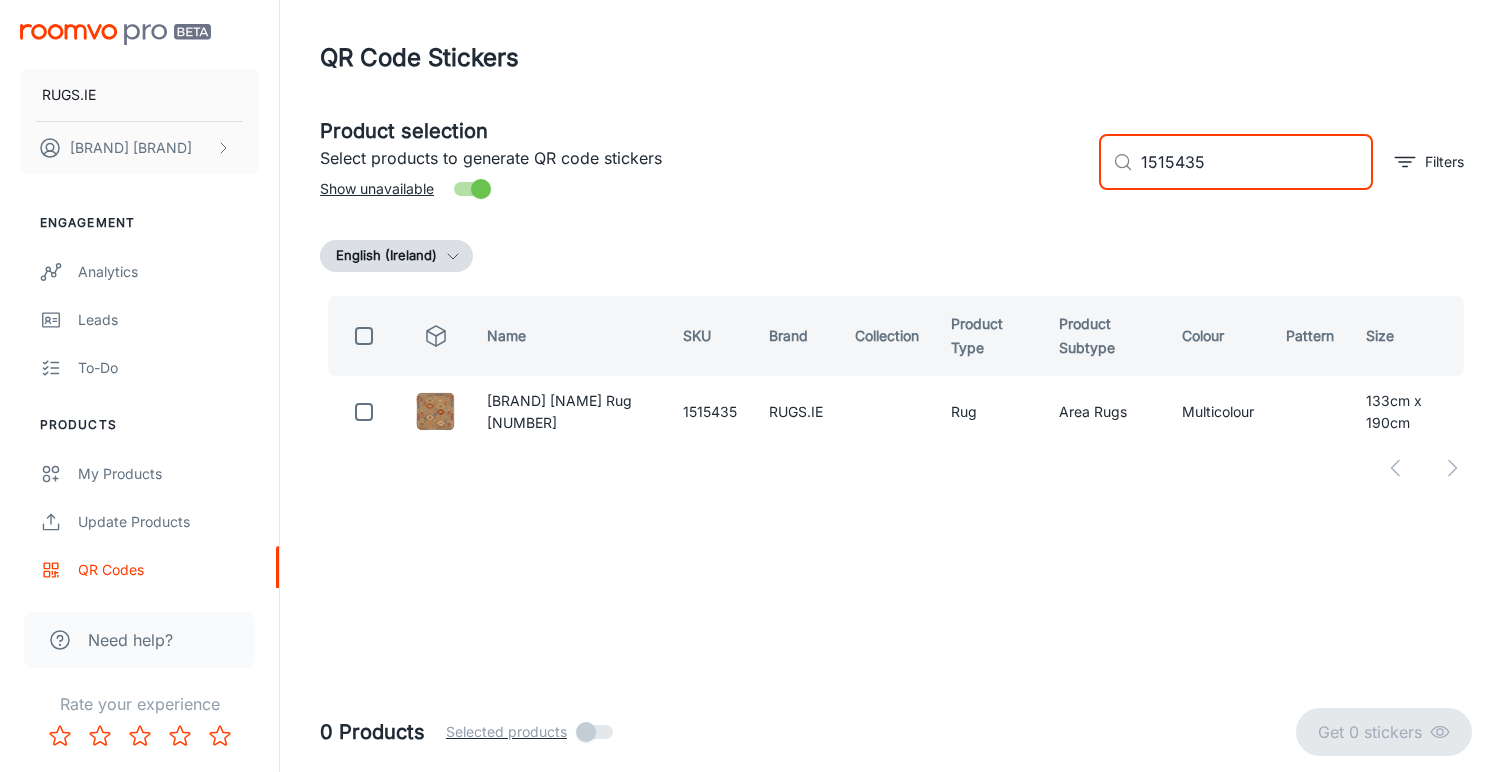 scroll, scrollTop: 0, scrollLeft: 0, axis: both 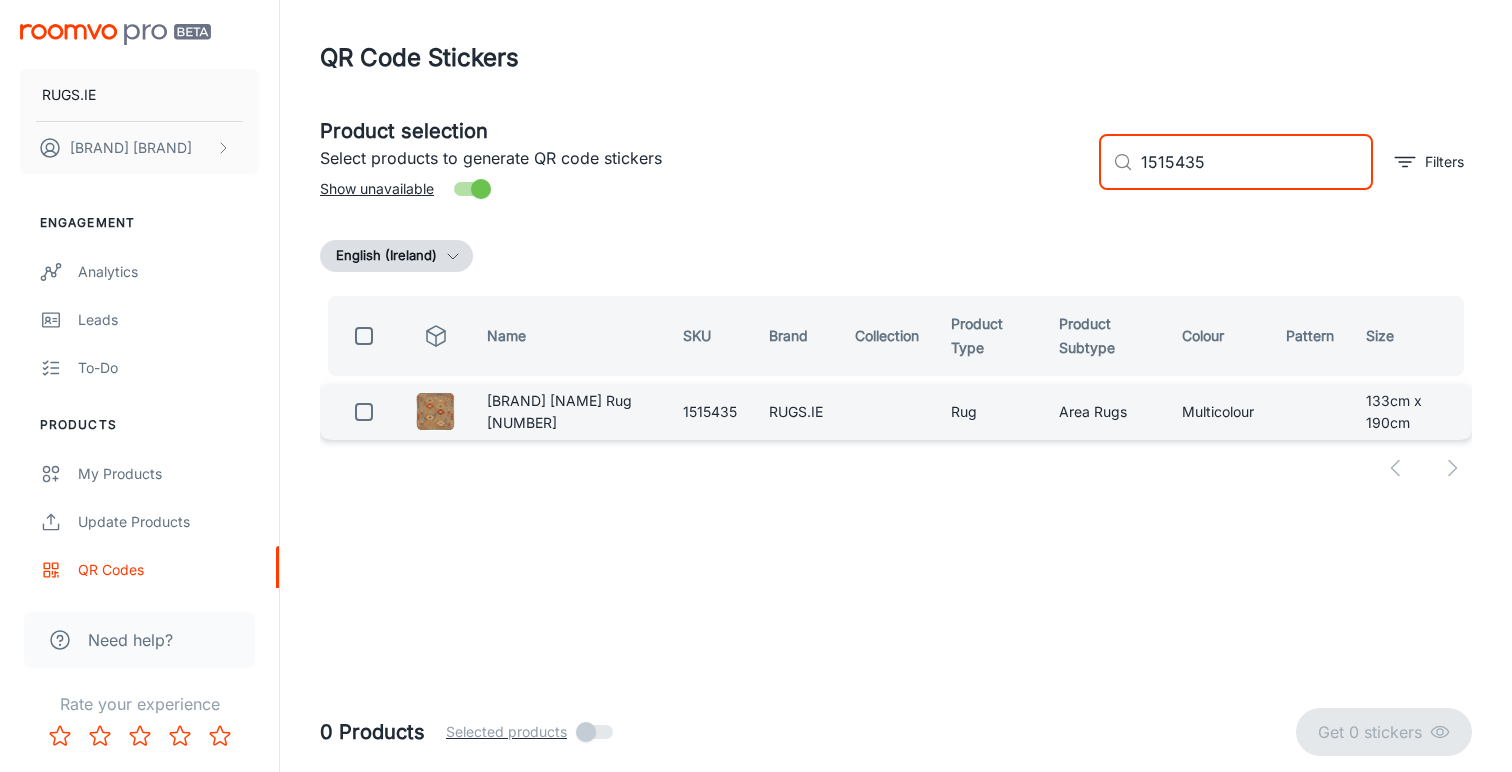 type on "1515435" 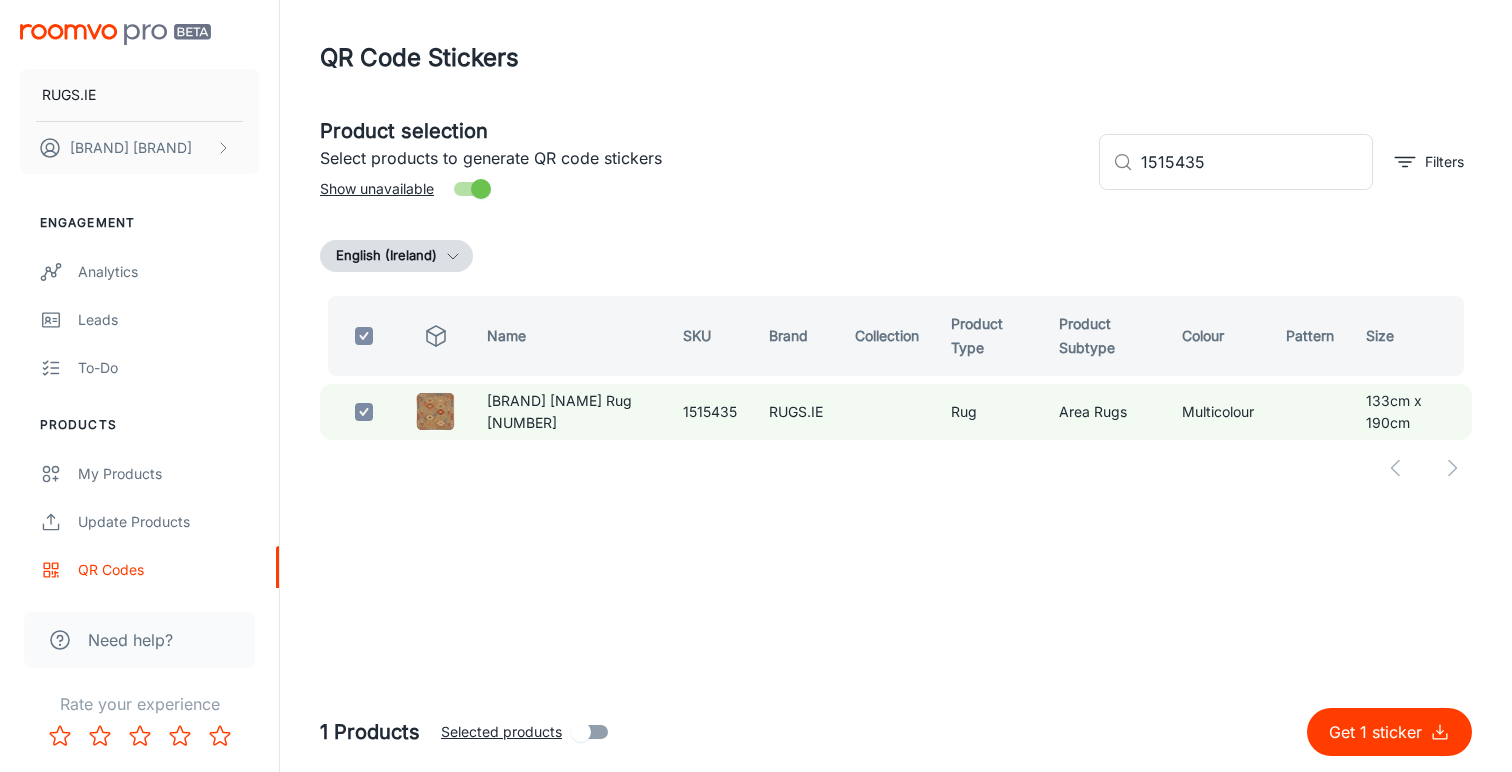 click on "Get 1 sticker" at bounding box center (1379, 732) 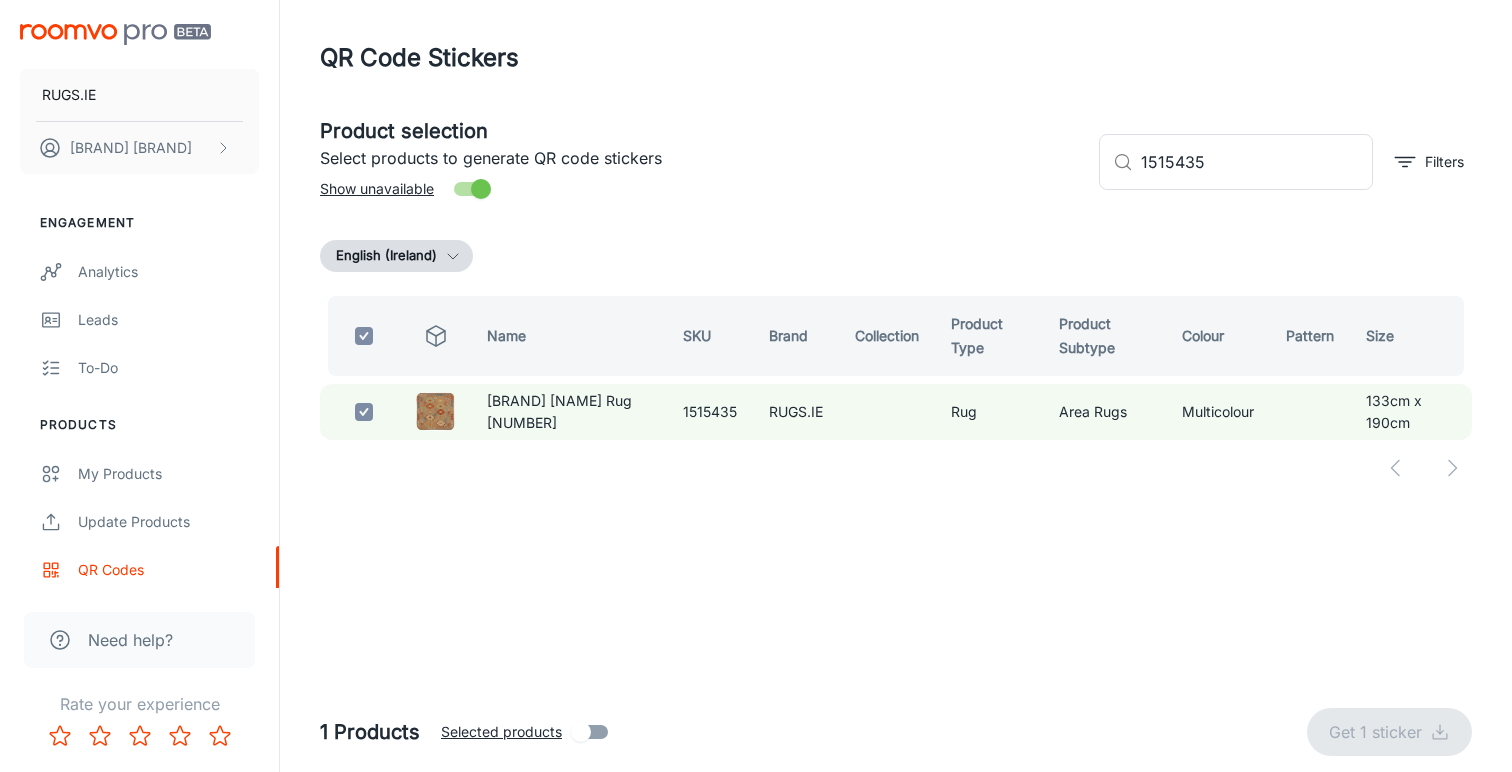 checkbox on "false" 